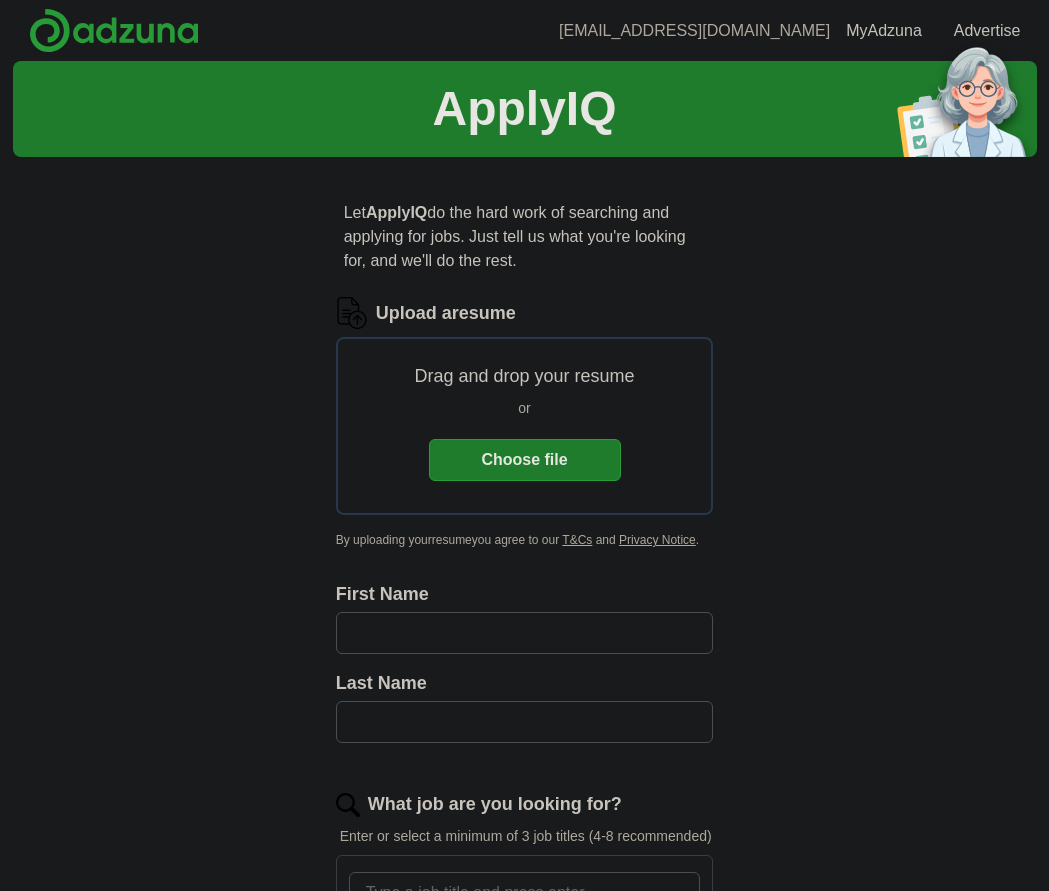 scroll, scrollTop: 0, scrollLeft: 0, axis: both 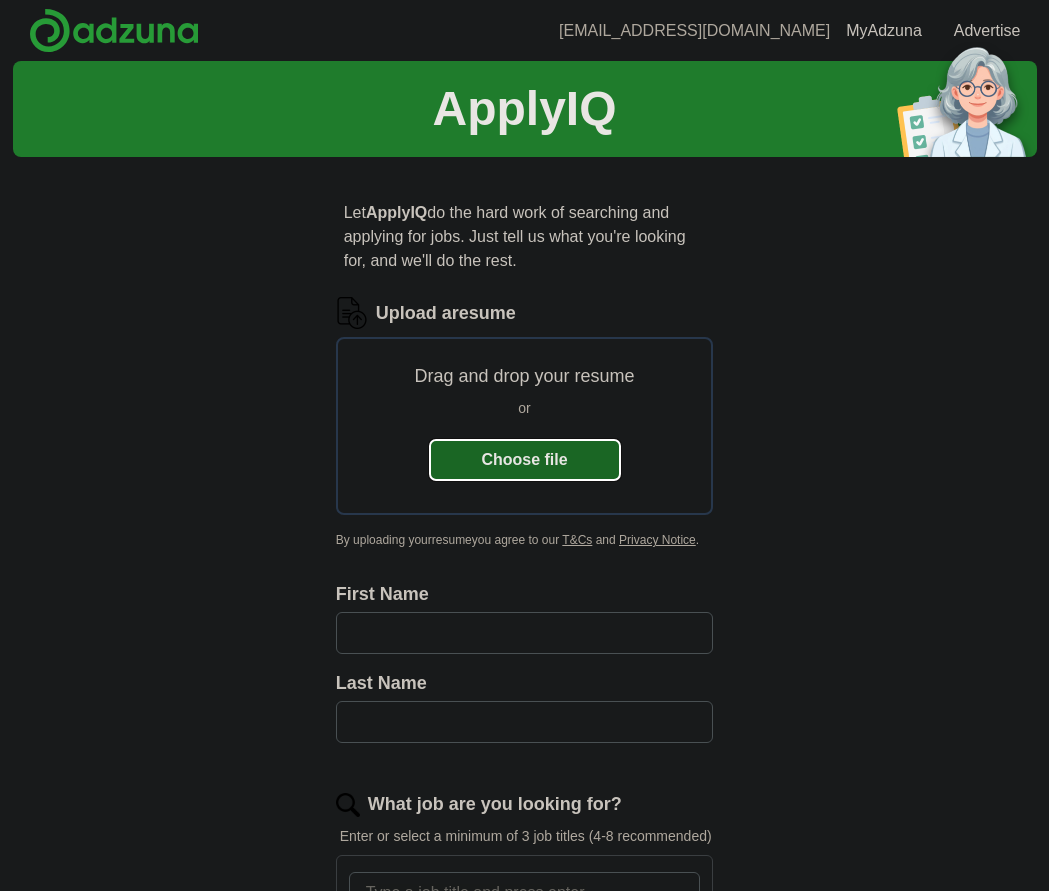 click on "Choose file" at bounding box center [525, 460] 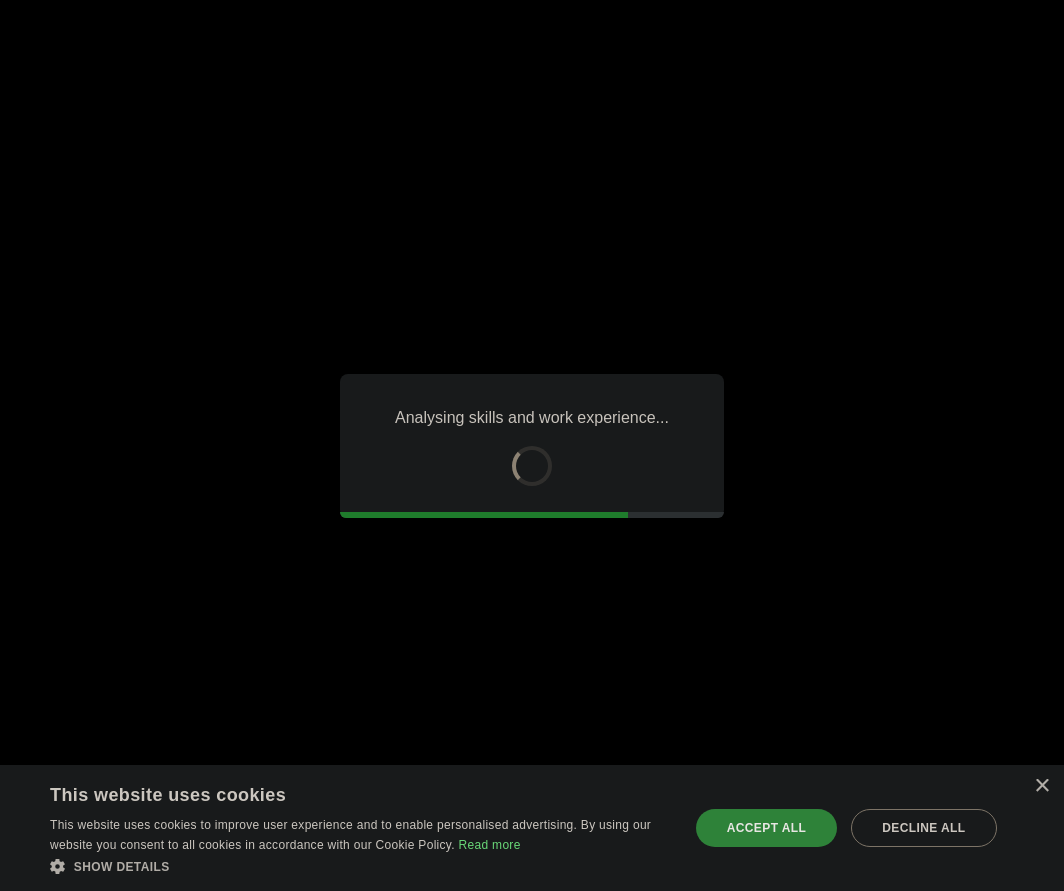 click on "Accept all" at bounding box center [766, 828] 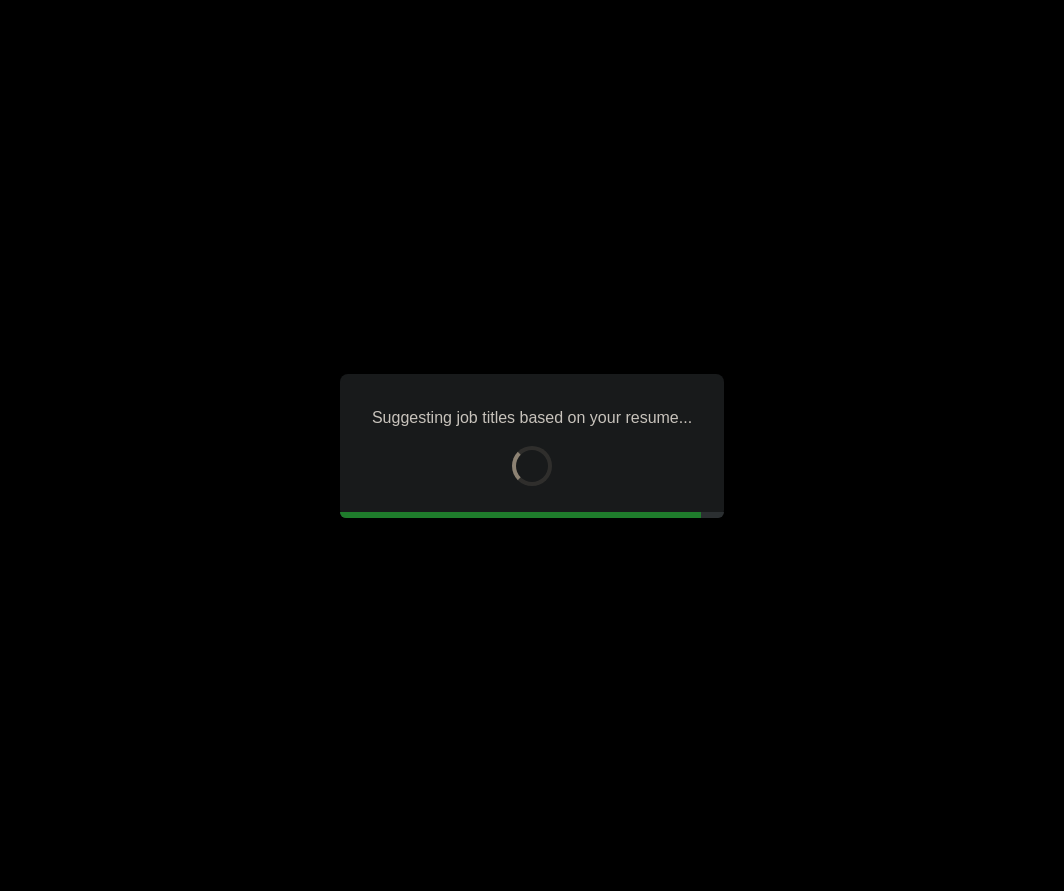 type on "****" 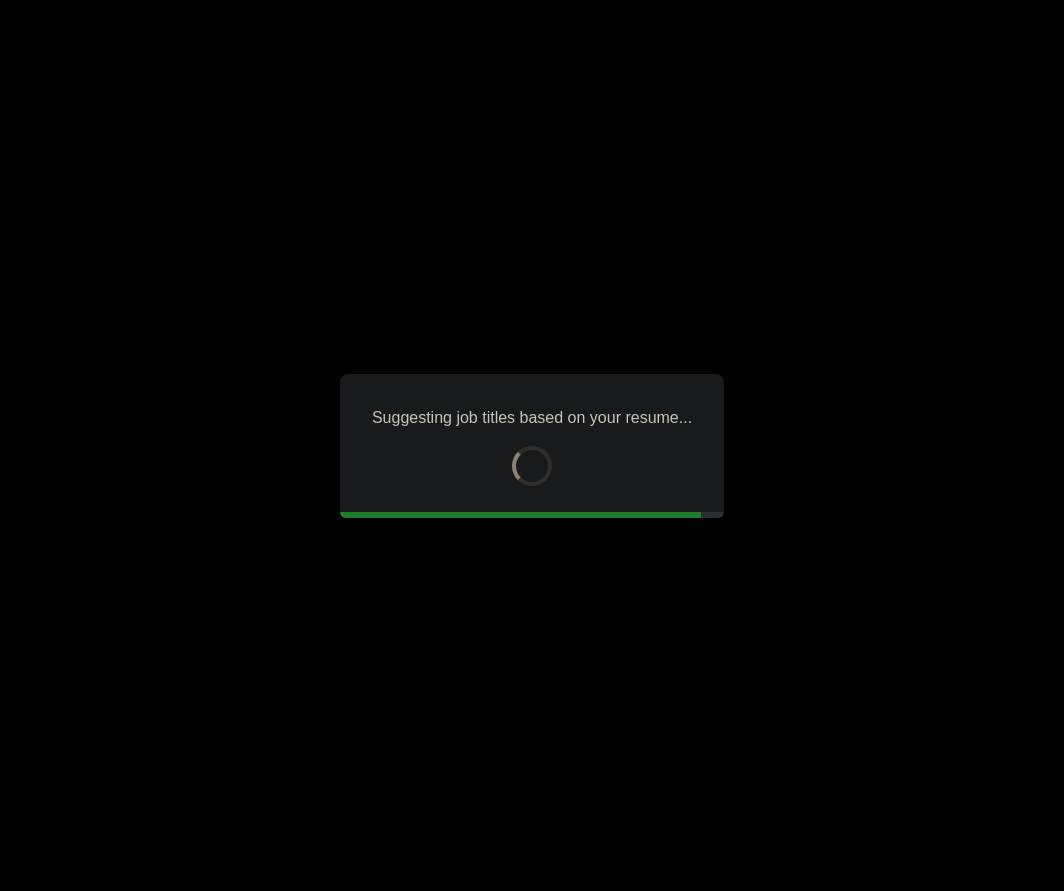 type on "*********" 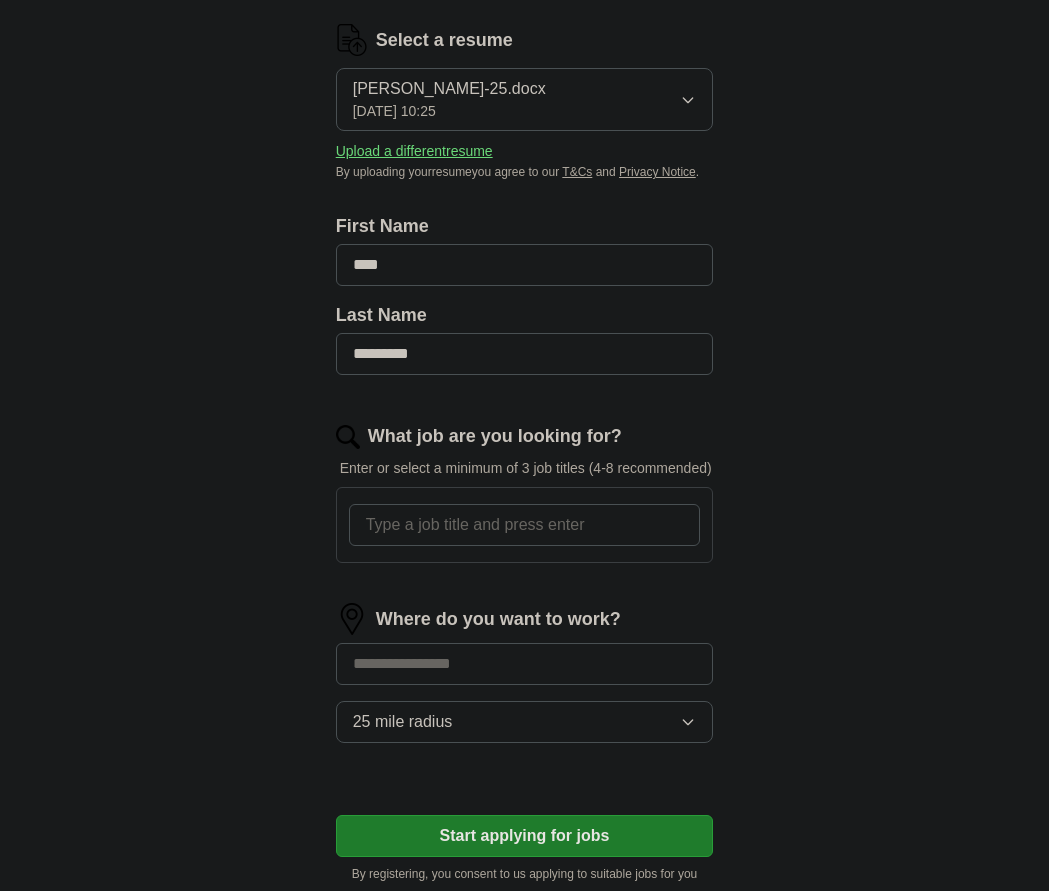scroll, scrollTop: 333, scrollLeft: 0, axis: vertical 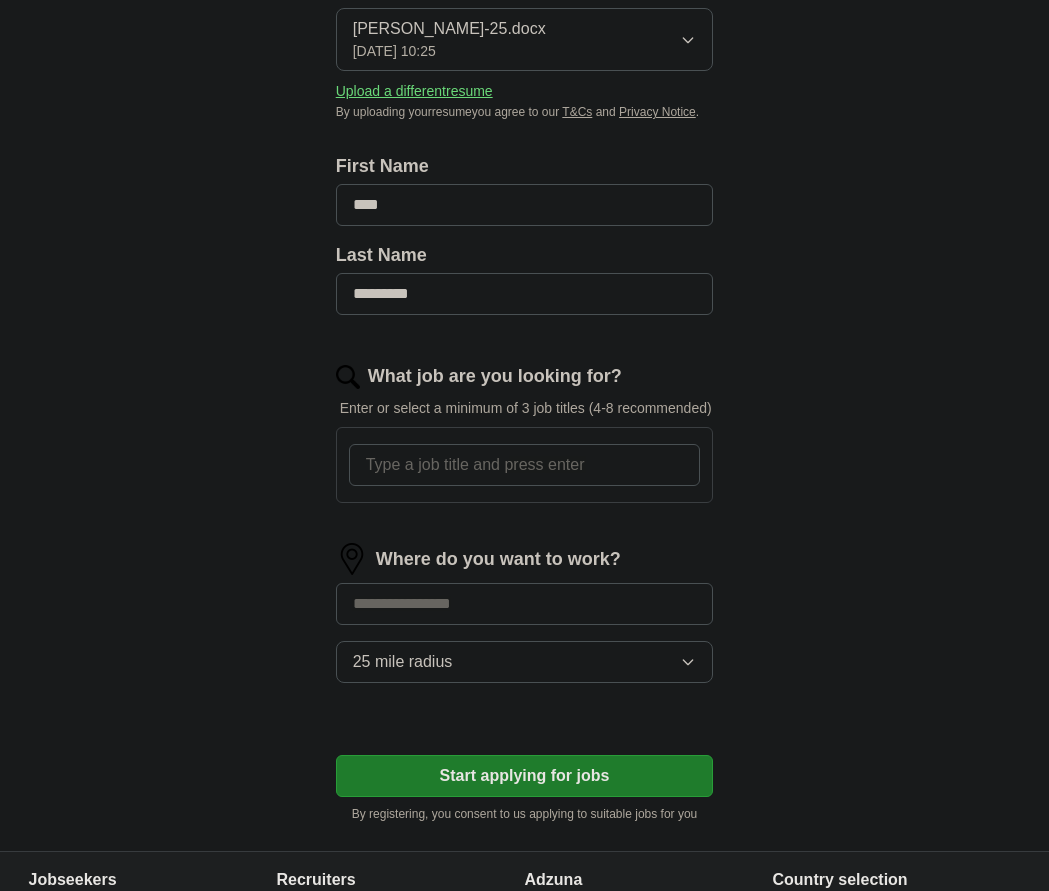 click on "What job are you looking for?" at bounding box center (525, 465) 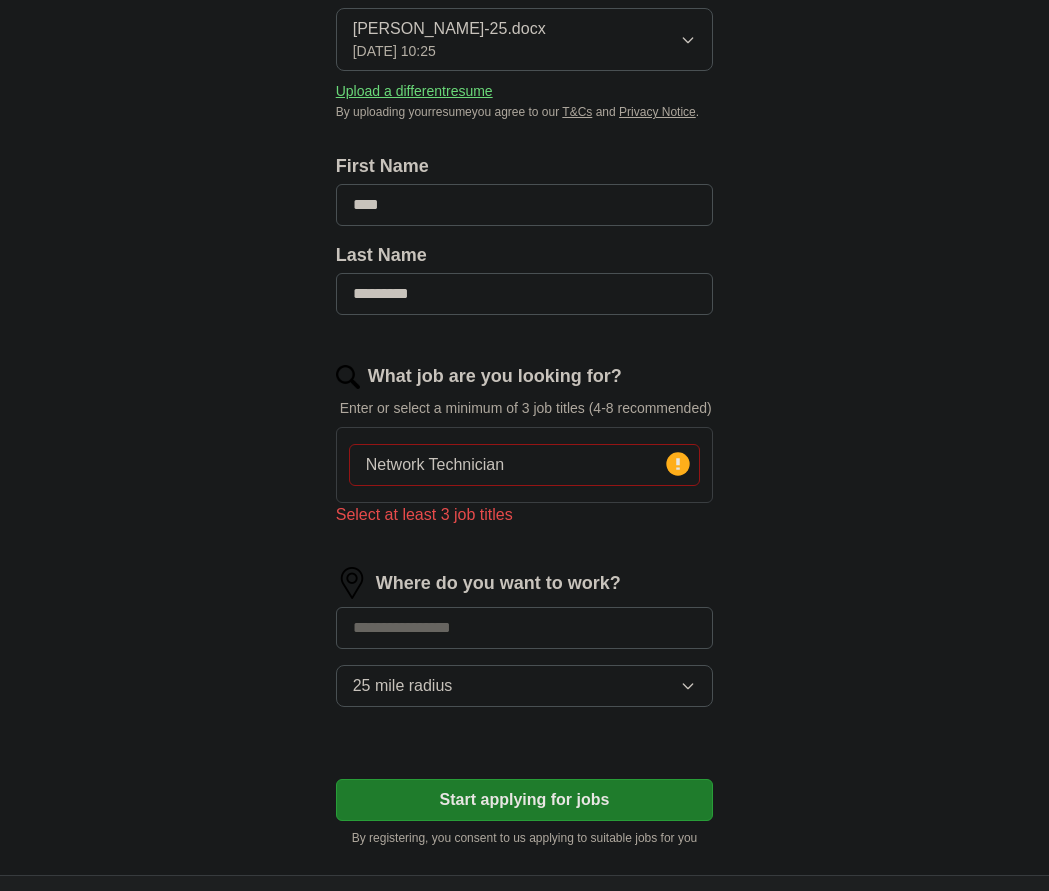 click on "Where do you want to work? 25 mile radius" at bounding box center [525, 645] 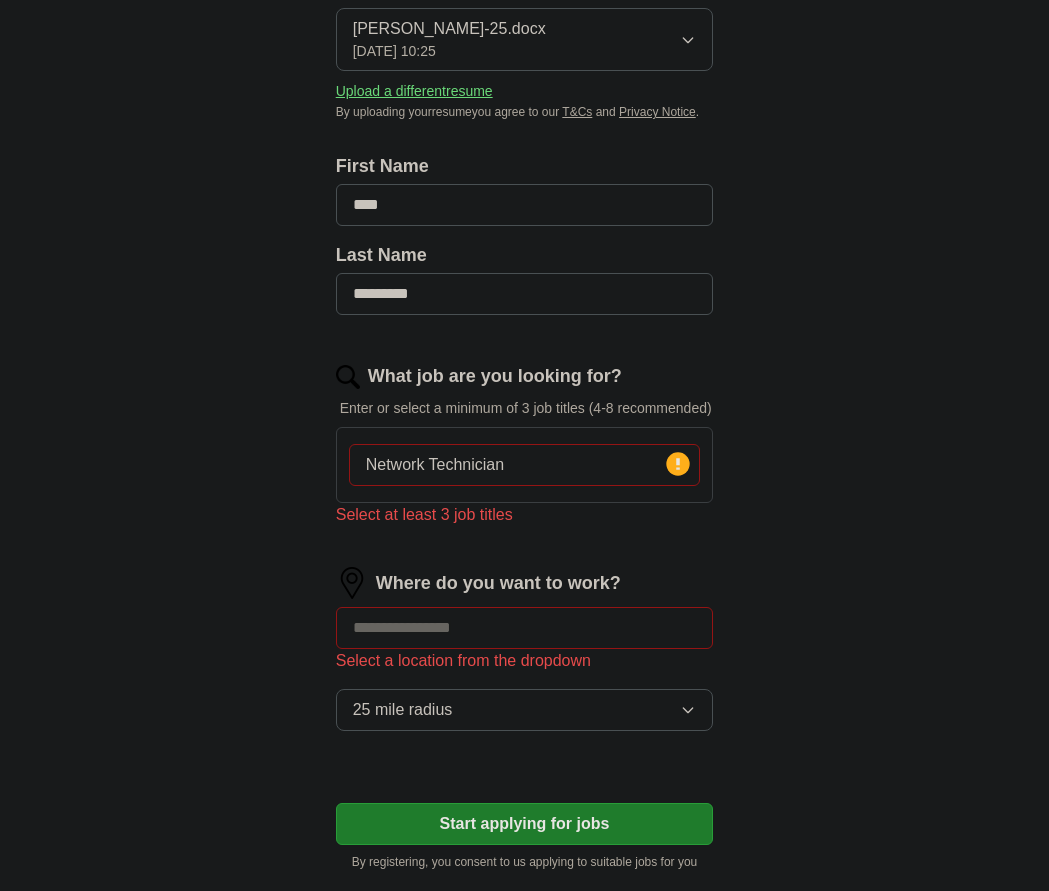 click on "Network Technician" at bounding box center (525, 465) 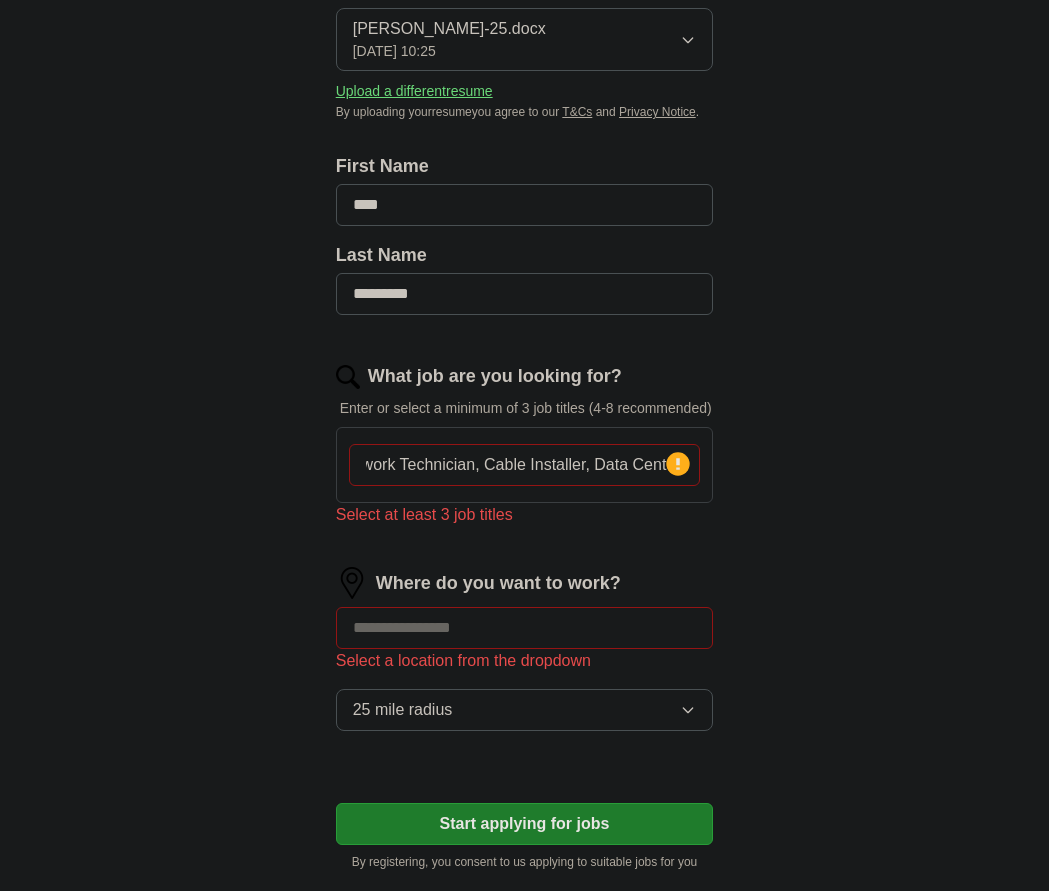 scroll, scrollTop: 0, scrollLeft: 29, axis: horizontal 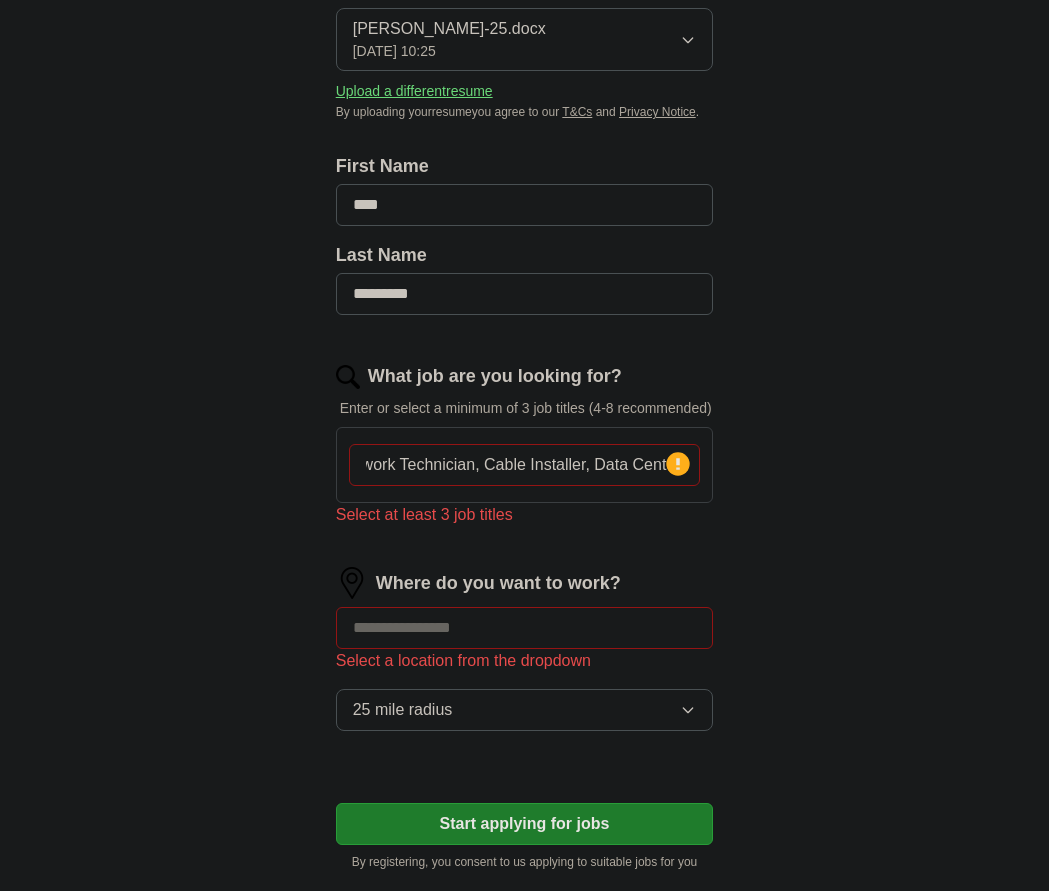 click on "Select at least 3 job titles" at bounding box center (525, 515) 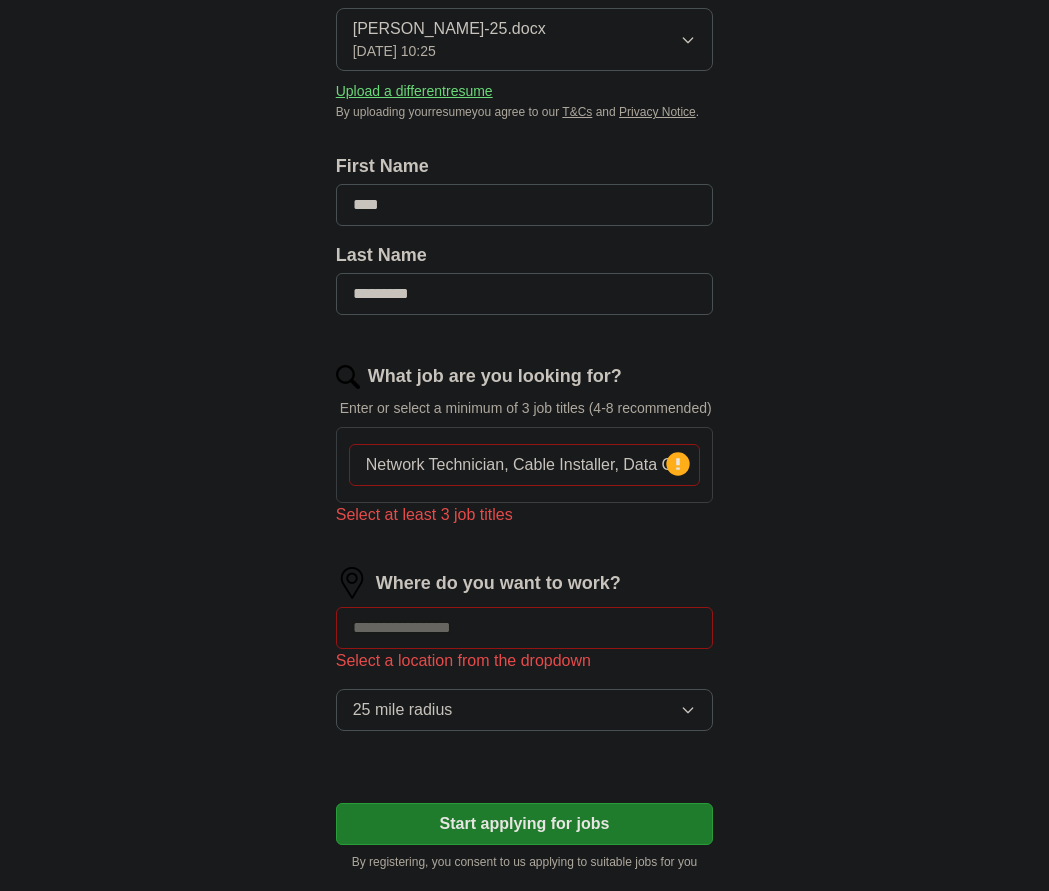 click on "Network Technician, Cable Installer, Data Centee" at bounding box center [525, 465] 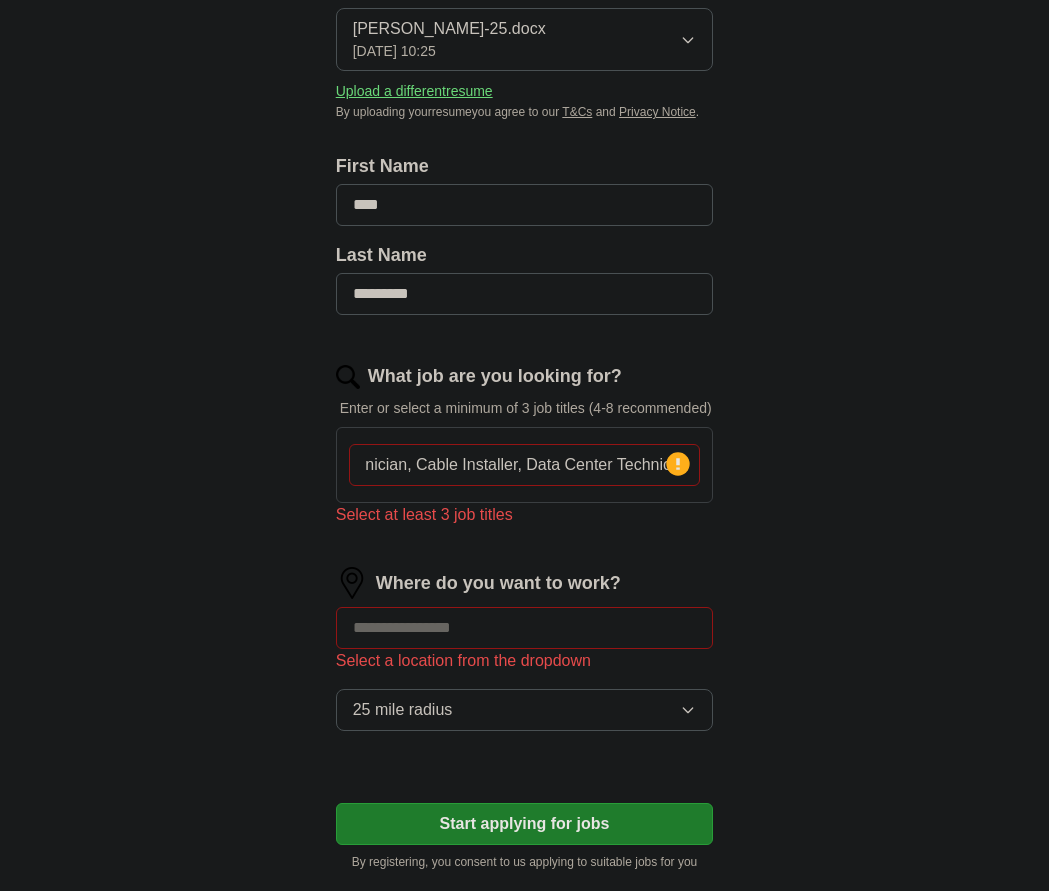 scroll, scrollTop: 0, scrollLeft: 106, axis: horizontal 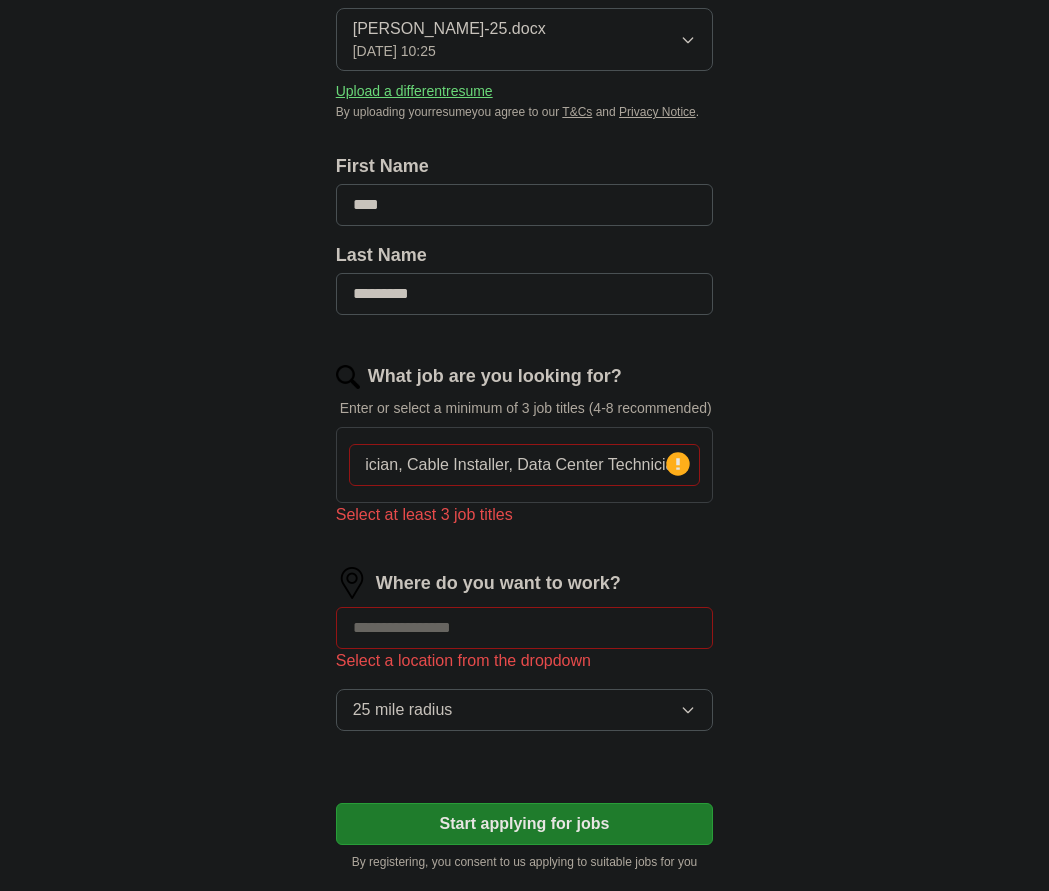click on "Let  ApplyIQ  do the hard work of searching and applying for jobs. Just tell us what you're looking for, and we'll do the rest. Select a resume [PERSON_NAME]-25.docx [DATE] 10:25 Upload a different  resume By uploading your  resume  you agree to our   T&Cs   and   Privacy Notice . First Name **** Last Name ********* What job are you looking for? Enter or select a minimum of 3 job titles (4-8 recommended) Network Technician, Cable Installer, Data Center Technician Press return to add title Select at least 3 job titles Where do you want to work? Select a location from the dropdown 25 mile radius Start applying for jobs By registering, you consent to us applying to suitable jobs for you" at bounding box center (525, 369) 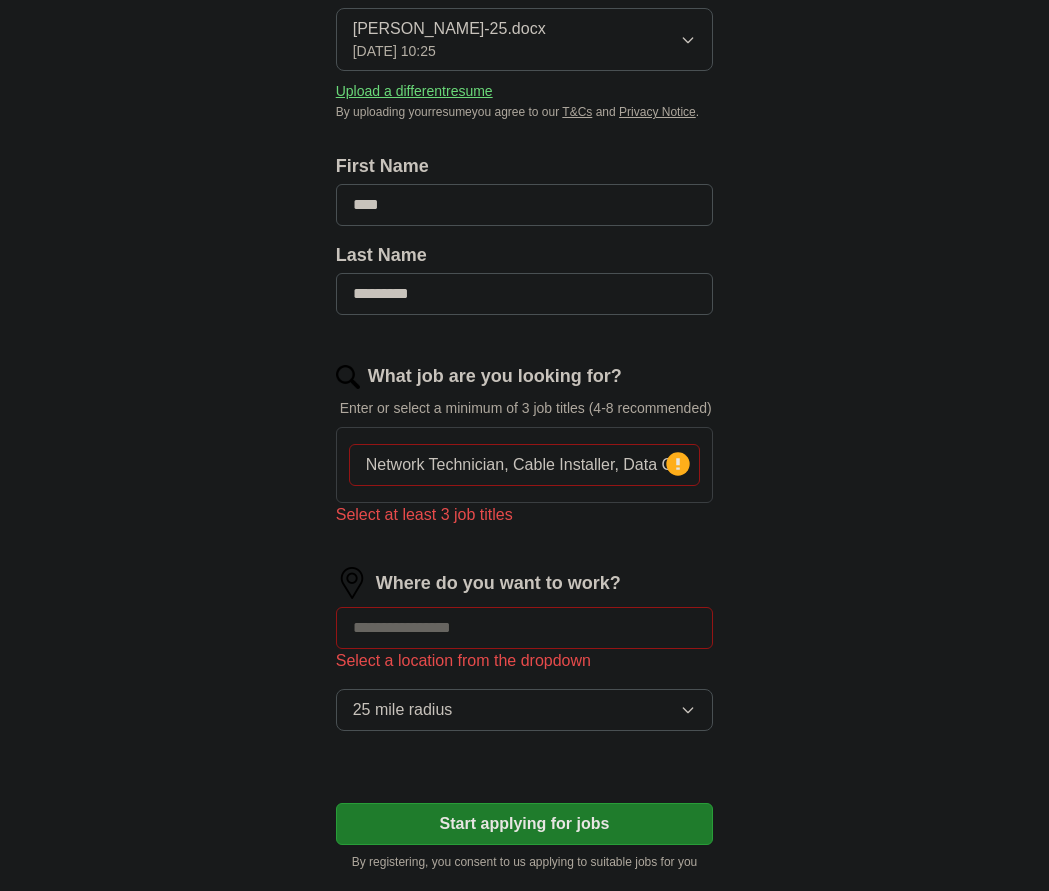 click on "Let  ApplyIQ  do the hard work of searching and applying for jobs. Just tell us what you're looking for, and we'll do the rest. Select a resume [PERSON_NAME]-25.docx [DATE] 10:25 Upload a different  resume By uploading your  resume  you agree to our   T&Cs   and   Privacy Notice . First Name **** Last Name ********* What job are you looking for? Enter or select a minimum of 3 job titles (4-8 recommended) Network Technician, Cable Installer, Data Center Technician Press return to add title Select at least 3 job titles Where do you want to work? Select a location from the dropdown 25 mile radius Start applying for jobs By registering, you consent to us applying to suitable jobs for you" at bounding box center (525, 369) 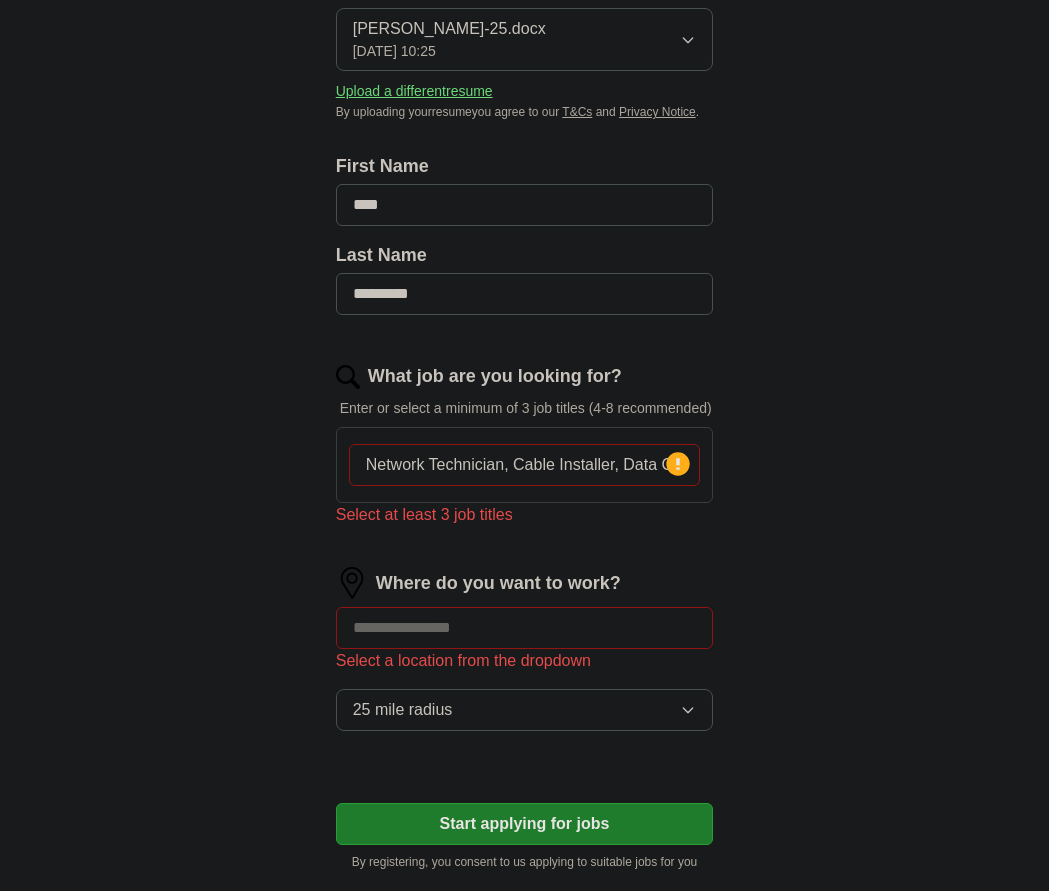 scroll, scrollTop: 0, scrollLeft: 106, axis: horizontal 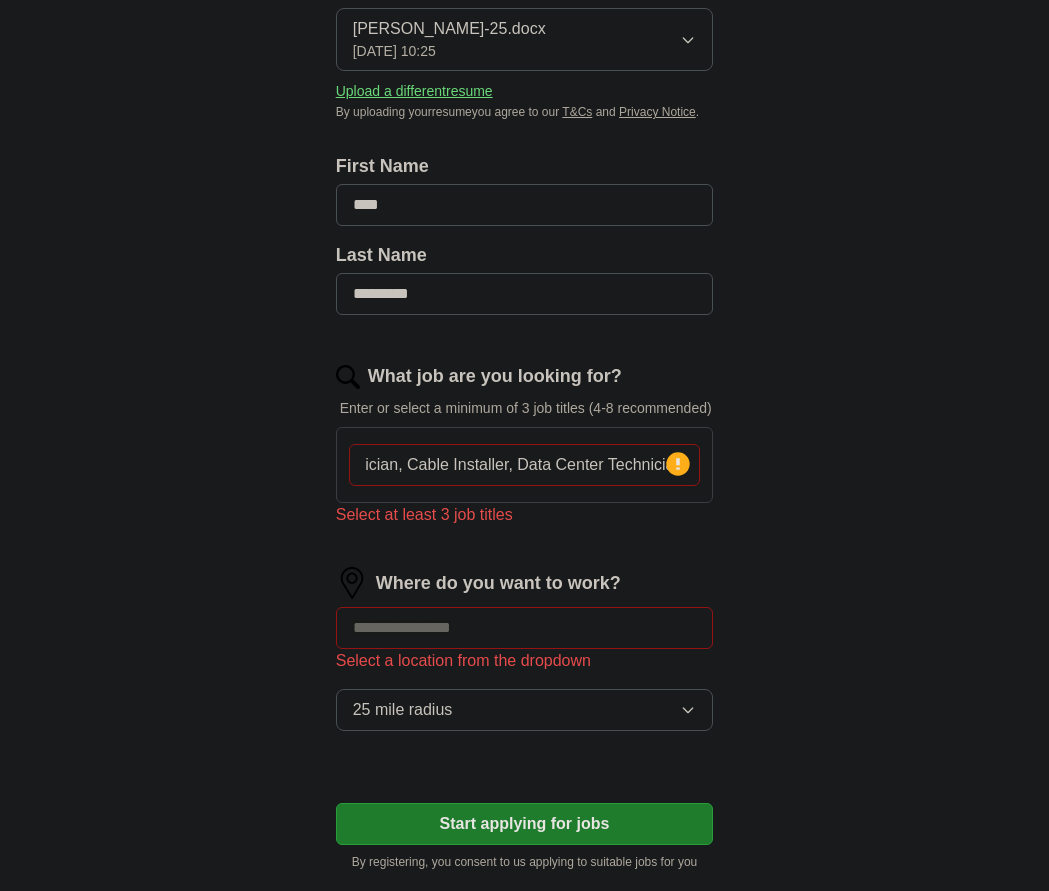drag, startPoint x: 504, startPoint y: 462, endPoint x: 783, endPoint y: 476, distance: 279.35104 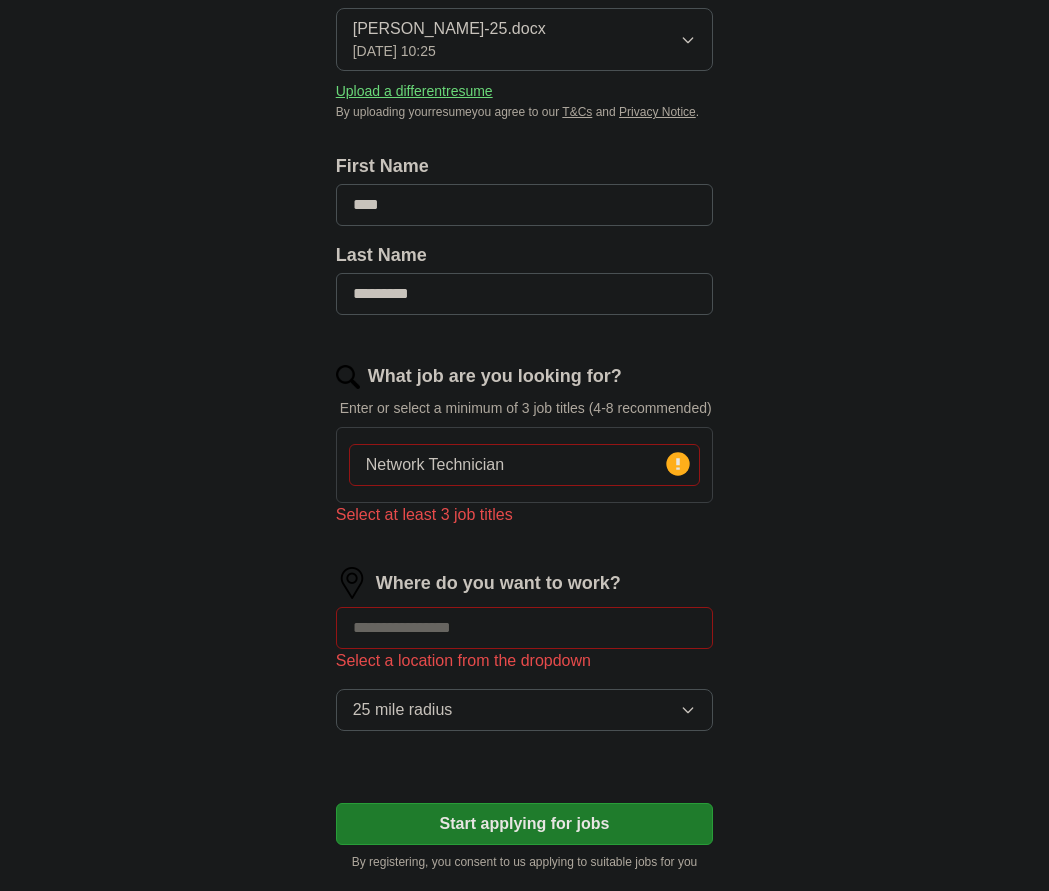 scroll, scrollTop: 0, scrollLeft: 0, axis: both 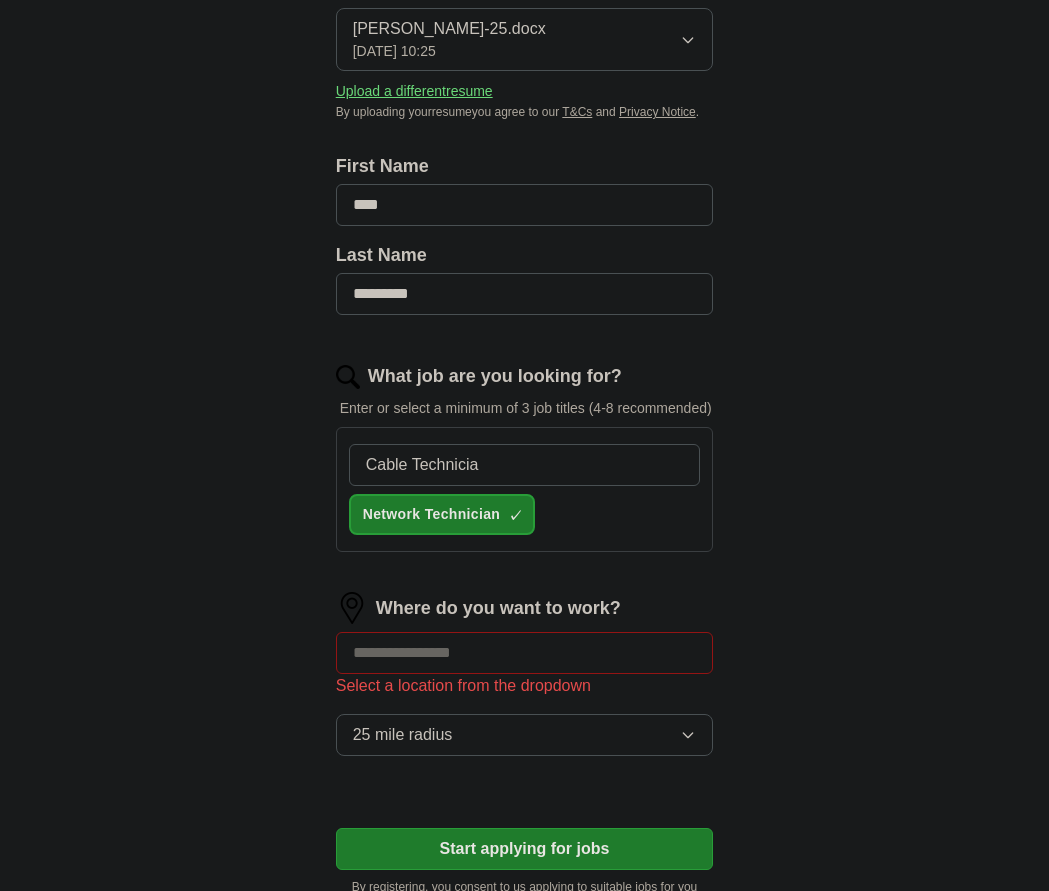 type on "Cable Technician" 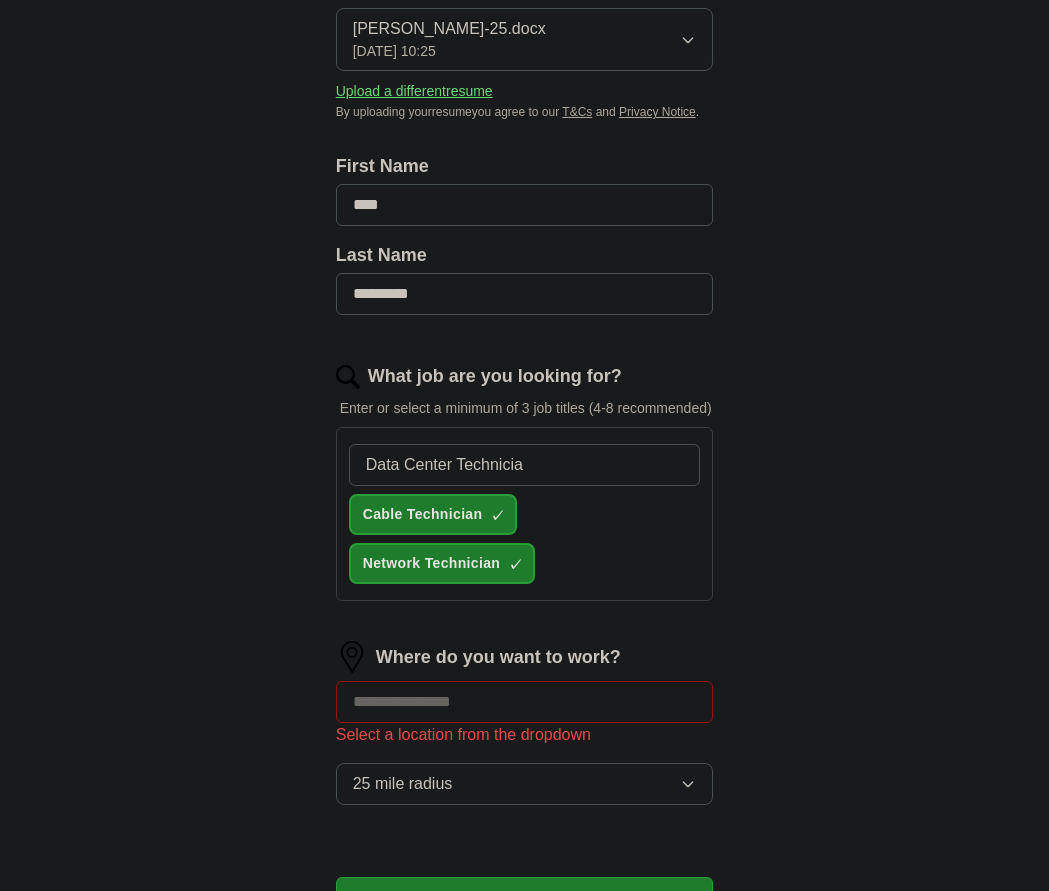 type on "Data Center Technician" 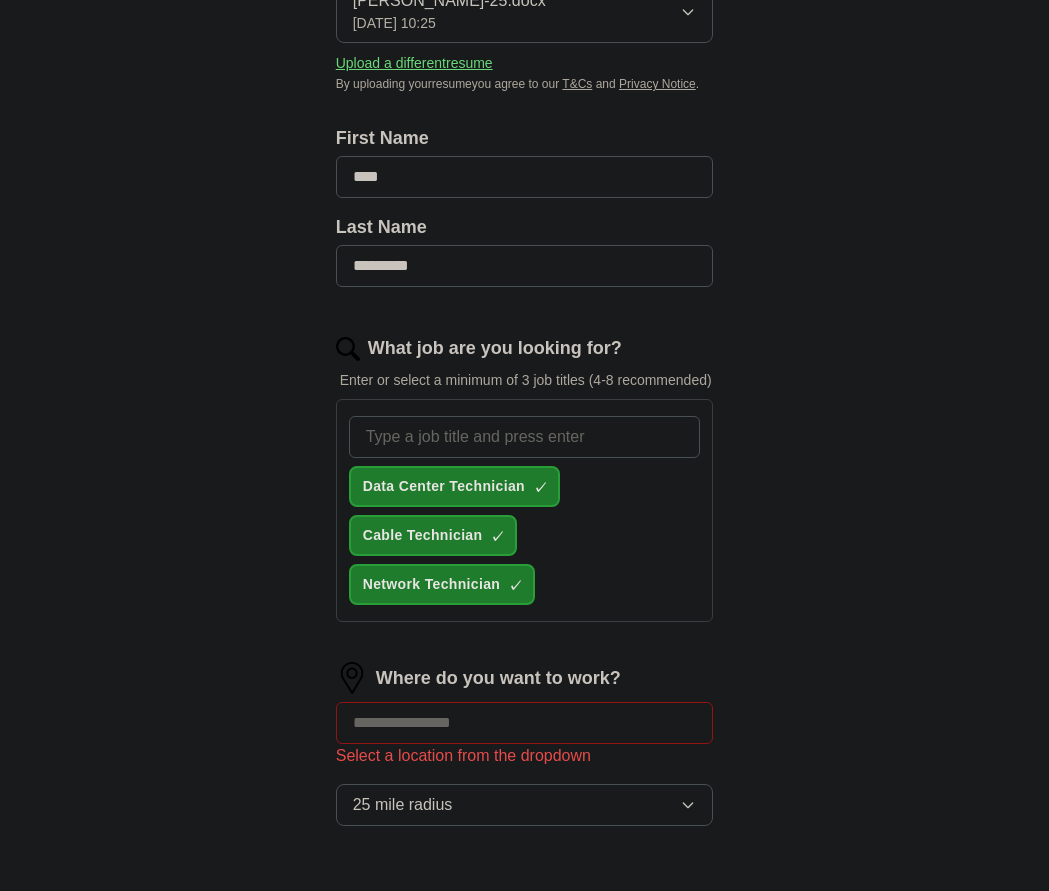scroll, scrollTop: 666, scrollLeft: 0, axis: vertical 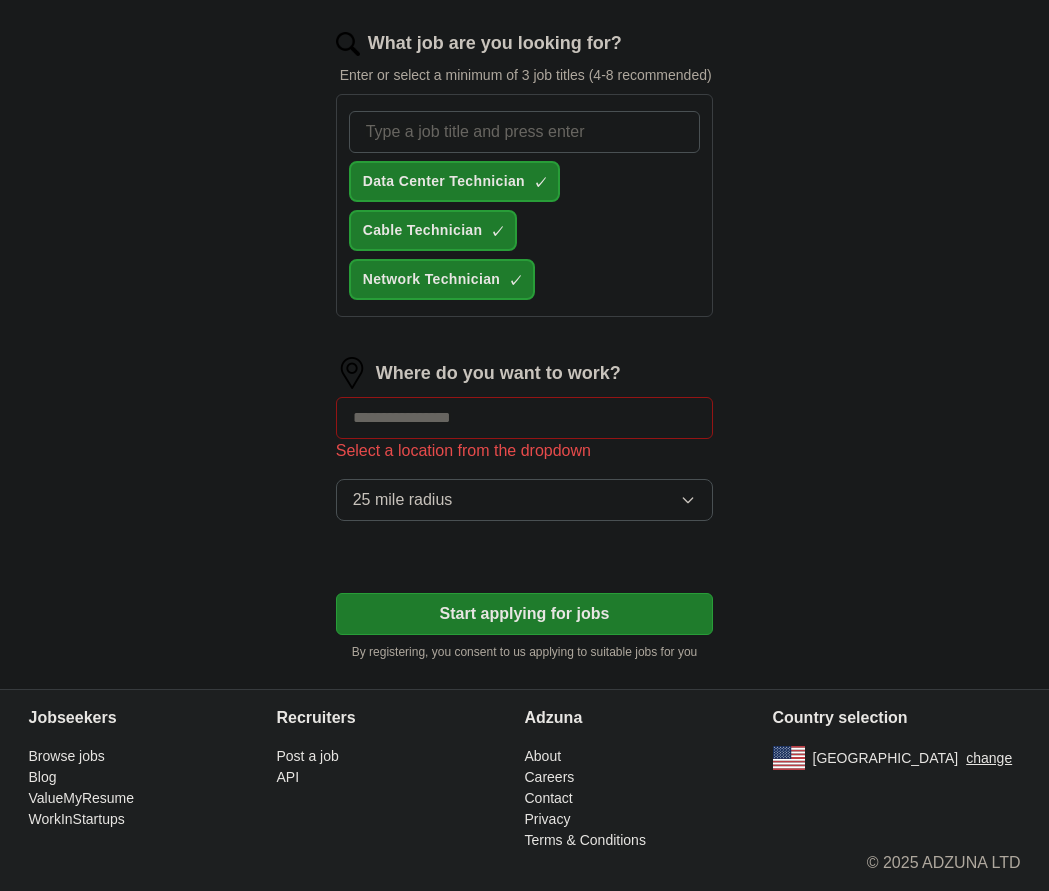 type 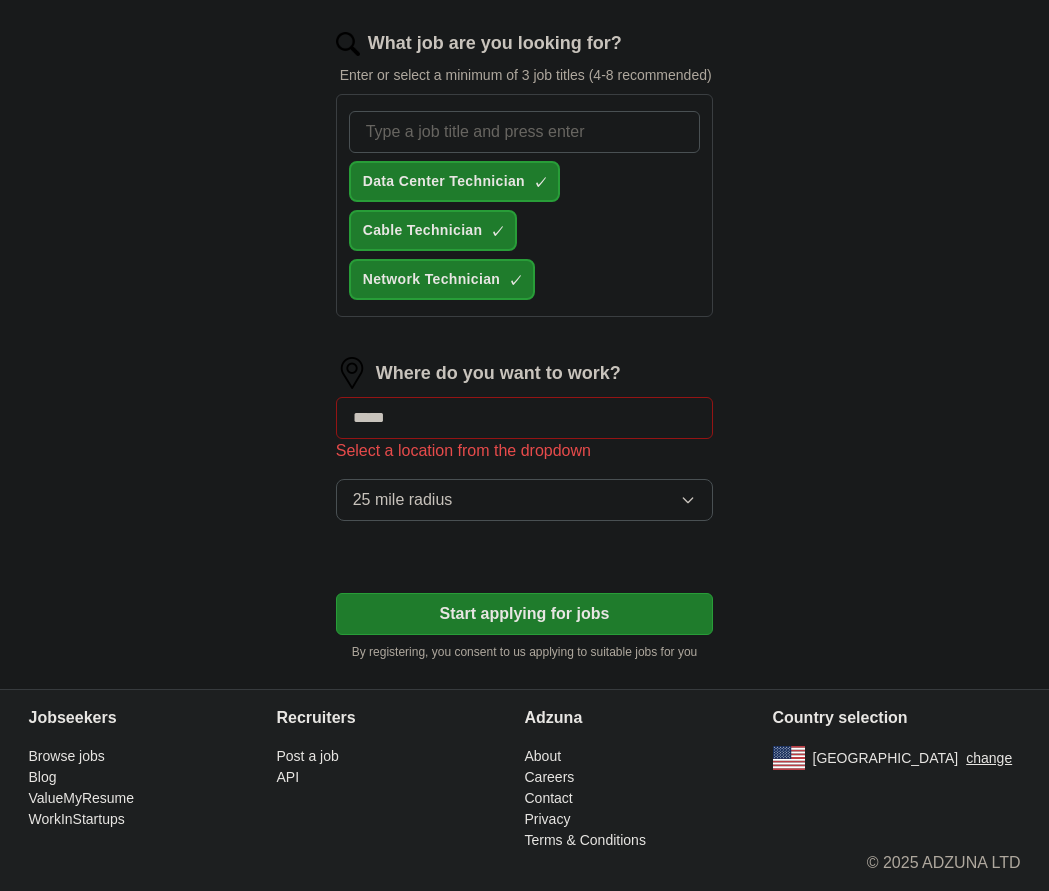 click on "Start applying for jobs" at bounding box center [525, 614] 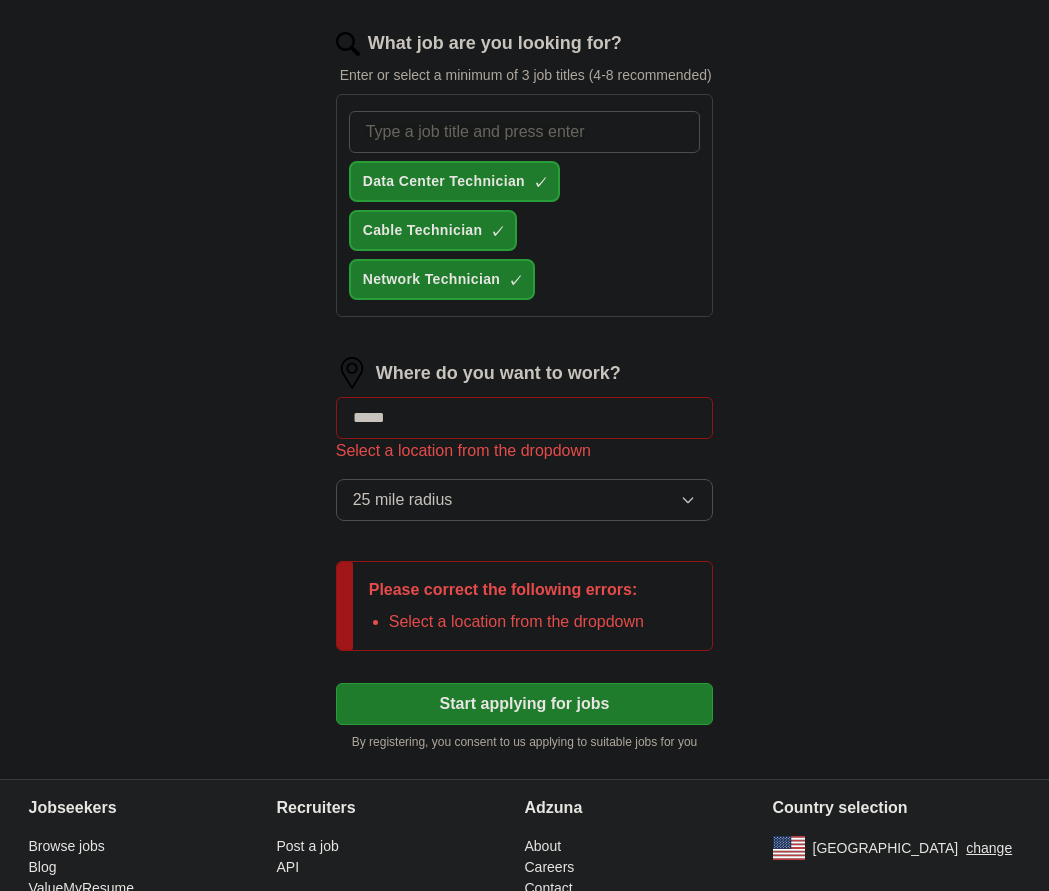 click on "*****" at bounding box center [525, 418] 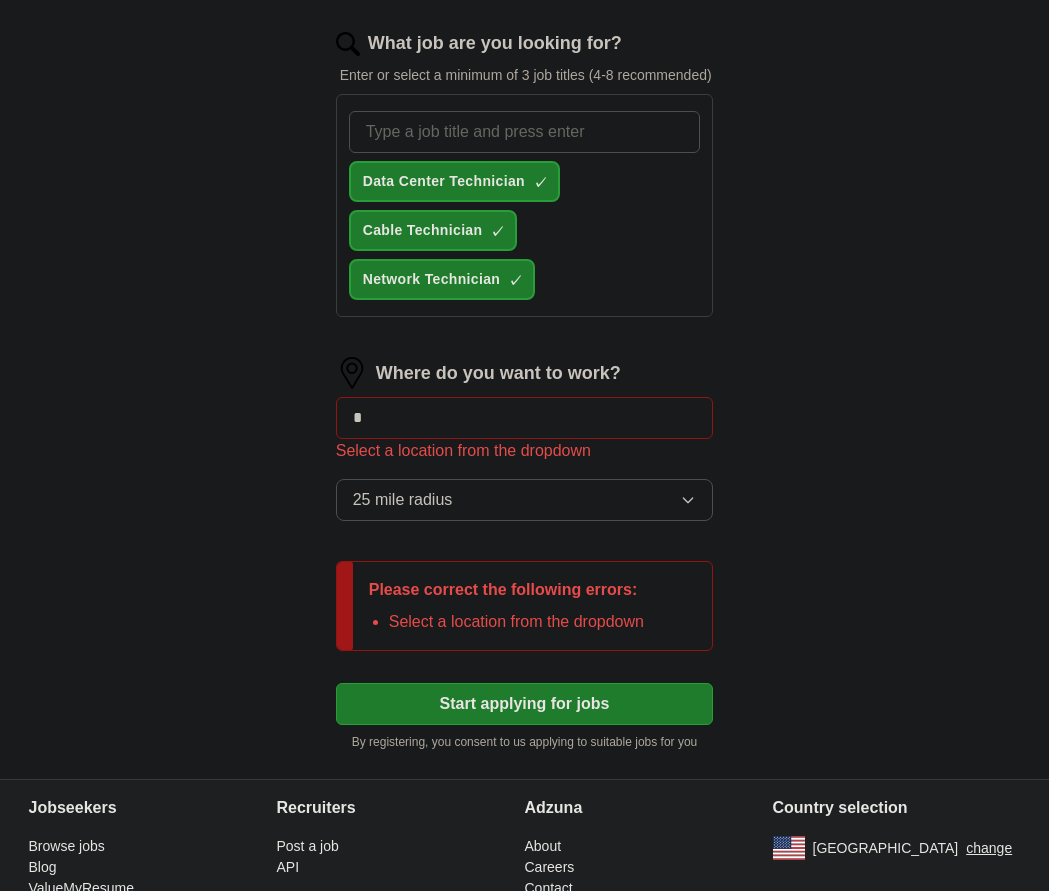 type on "*" 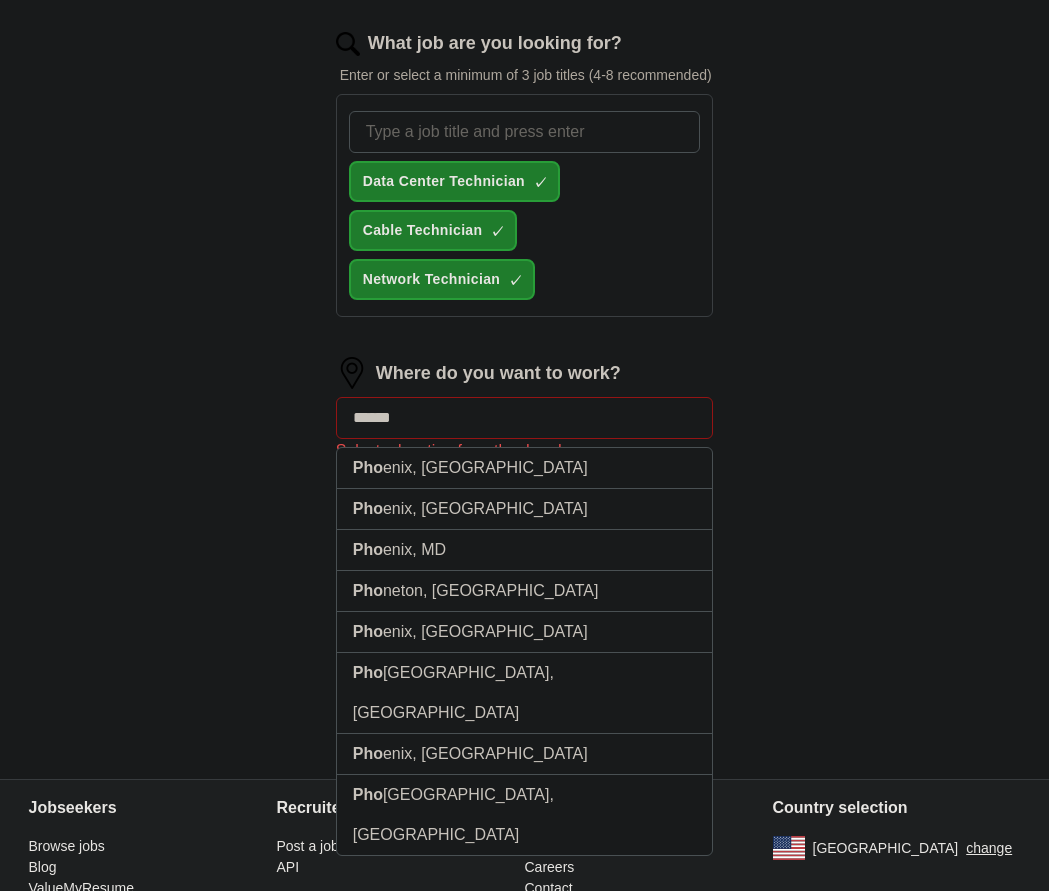 type on "*******" 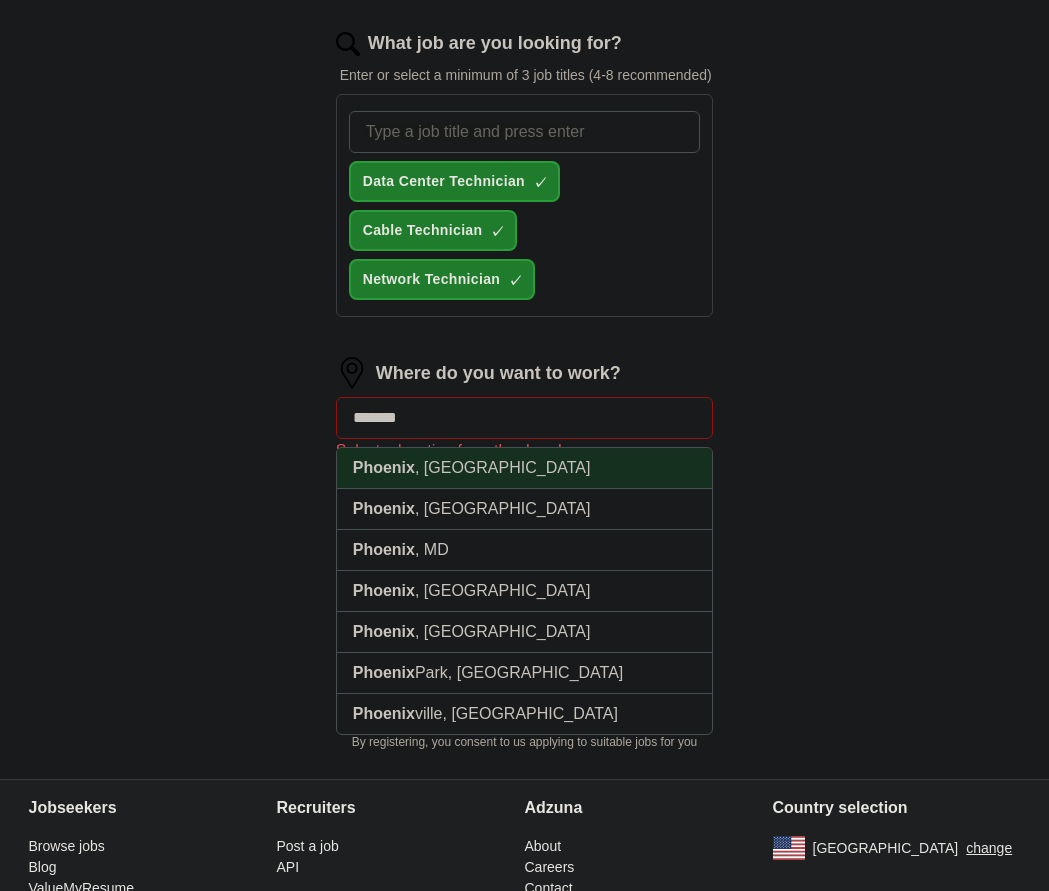 click on "Phoenix" at bounding box center [384, 467] 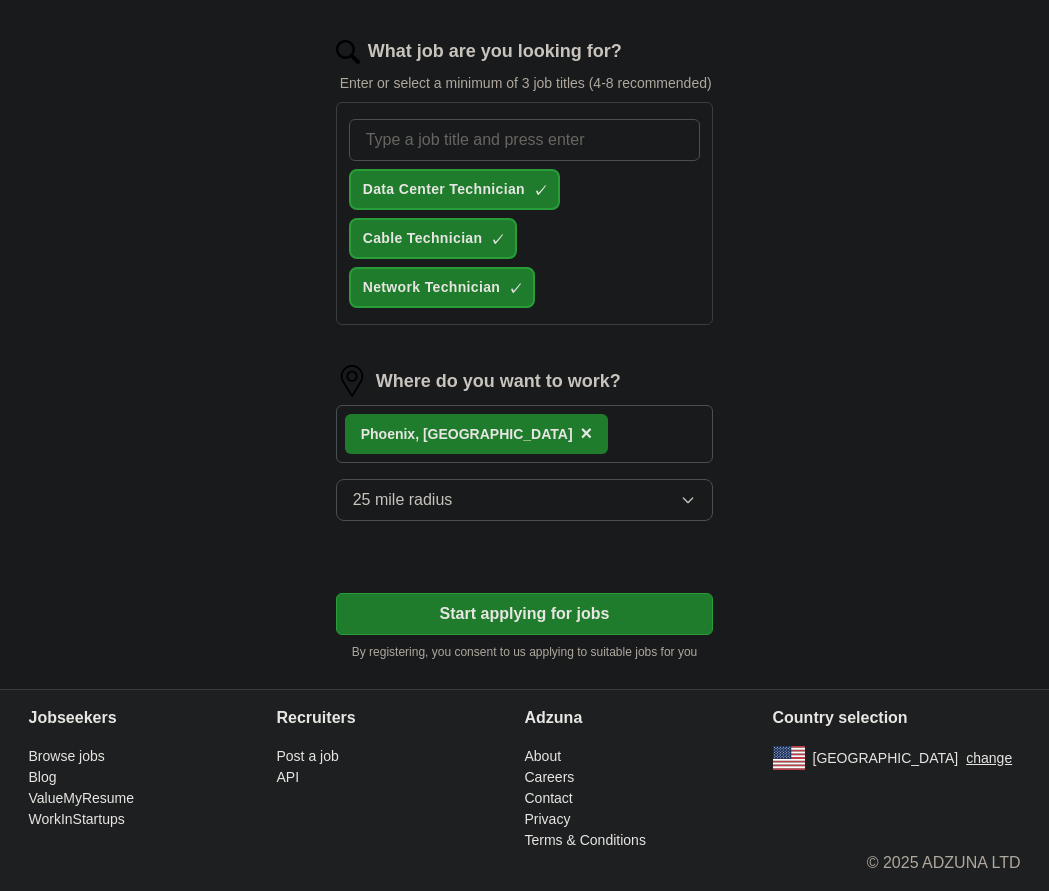 scroll, scrollTop: 658, scrollLeft: 0, axis: vertical 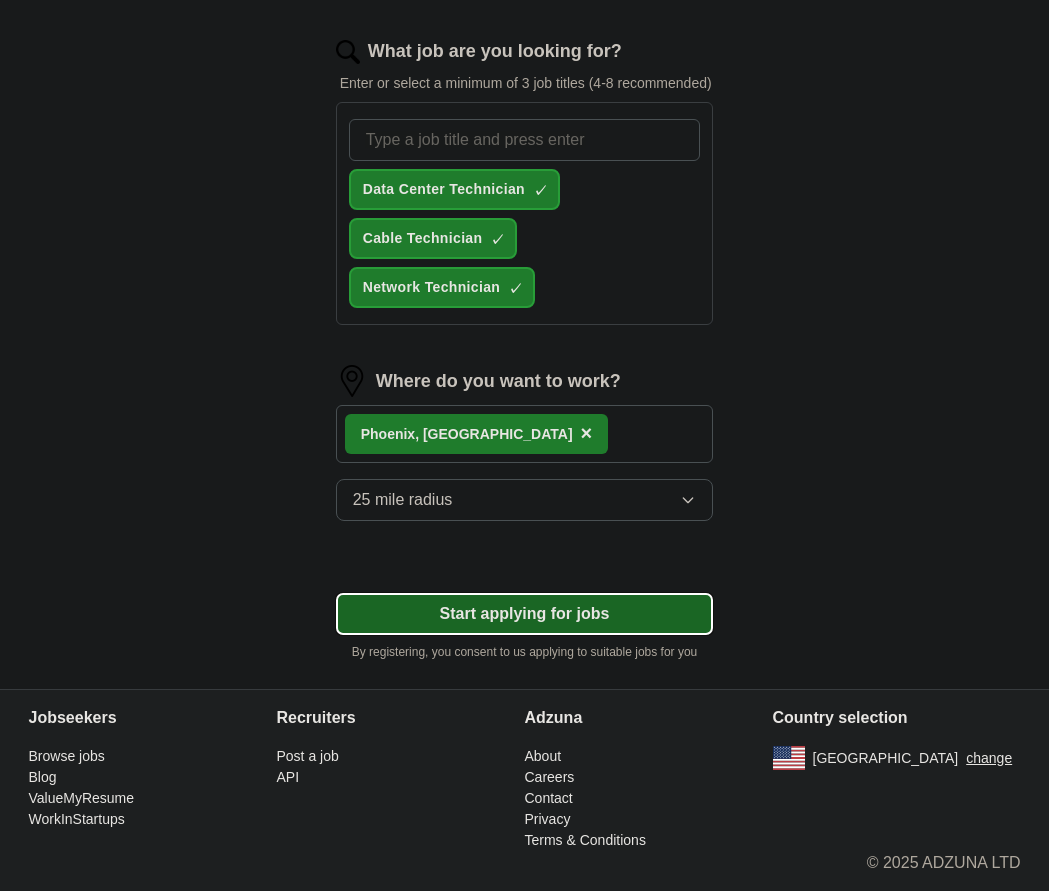 click on "Start applying for jobs" at bounding box center [525, 614] 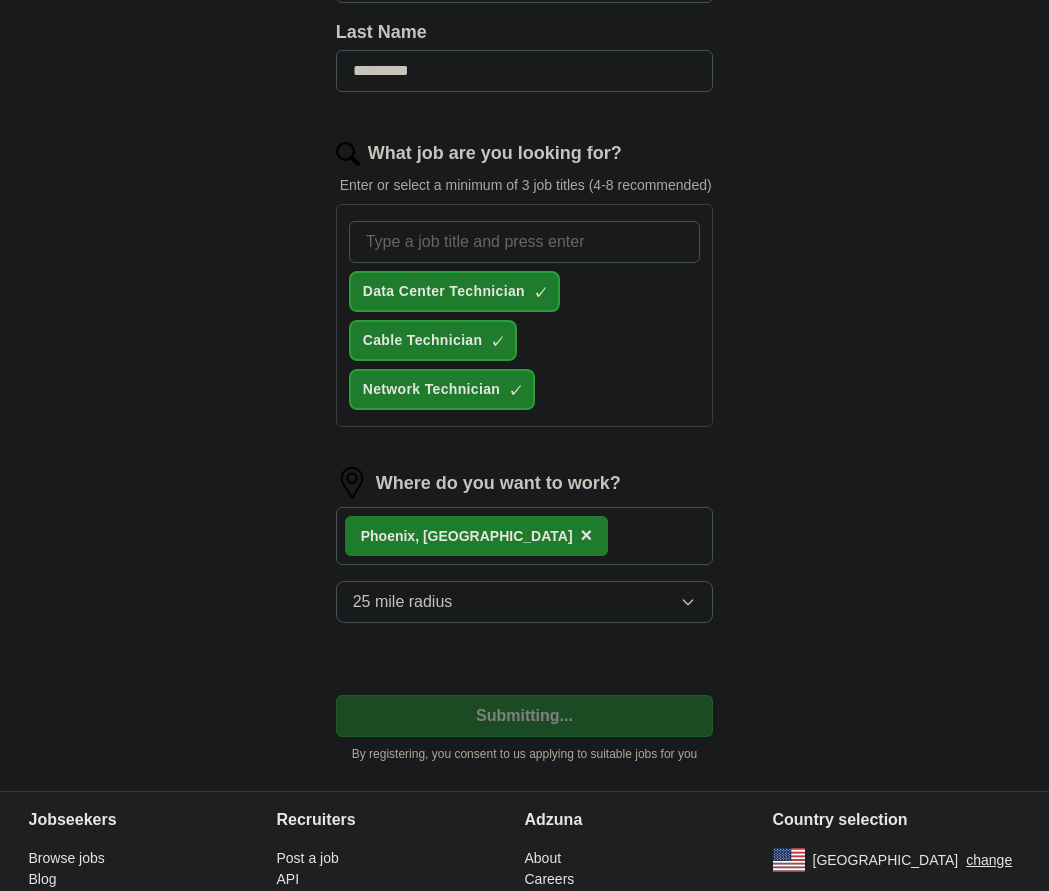 select on "**" 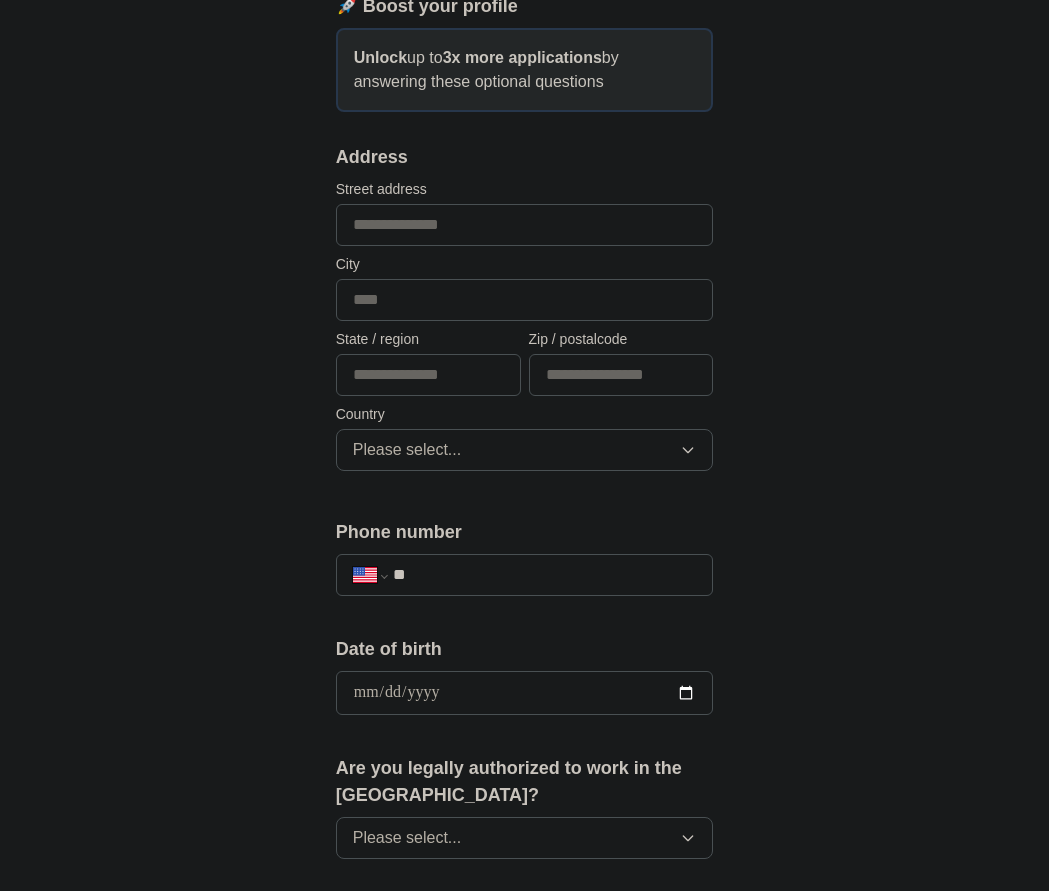scroll, scrollTop: 333, scrollLeft: 0, axis: vertical 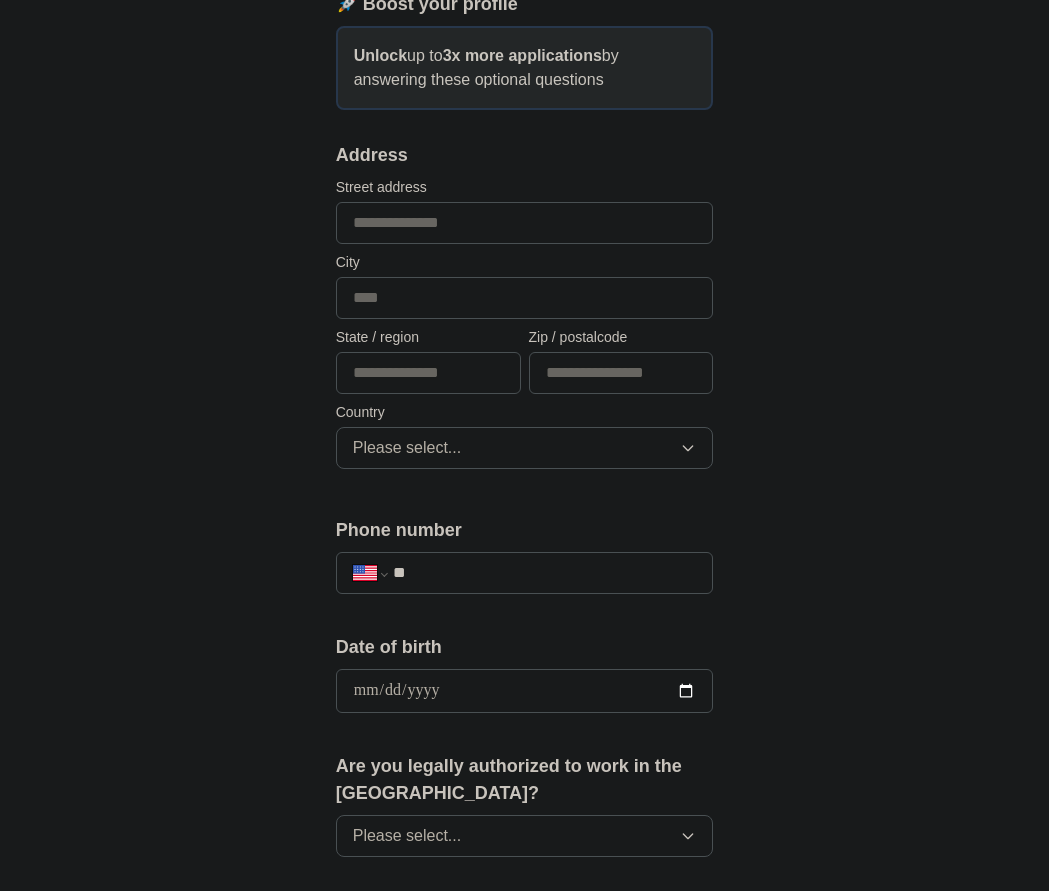 click at bounding box center [525, 223] 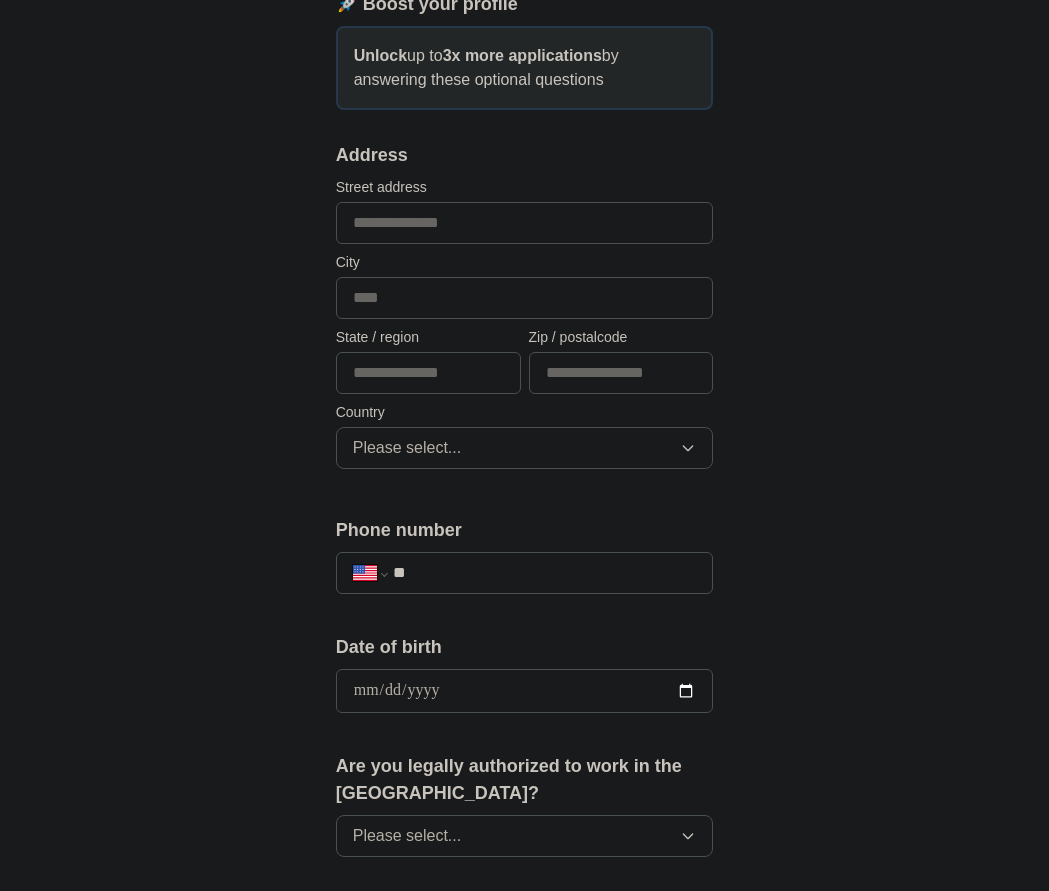 paste on "**********" 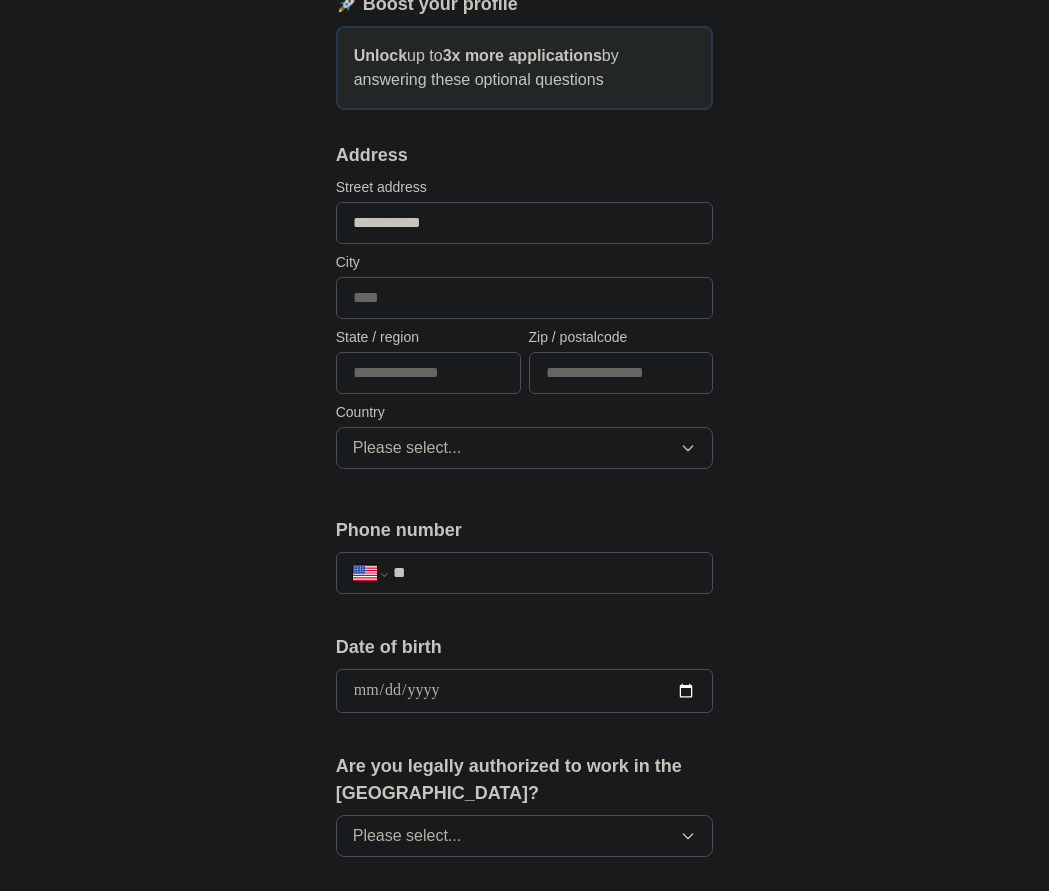 type on "**********" 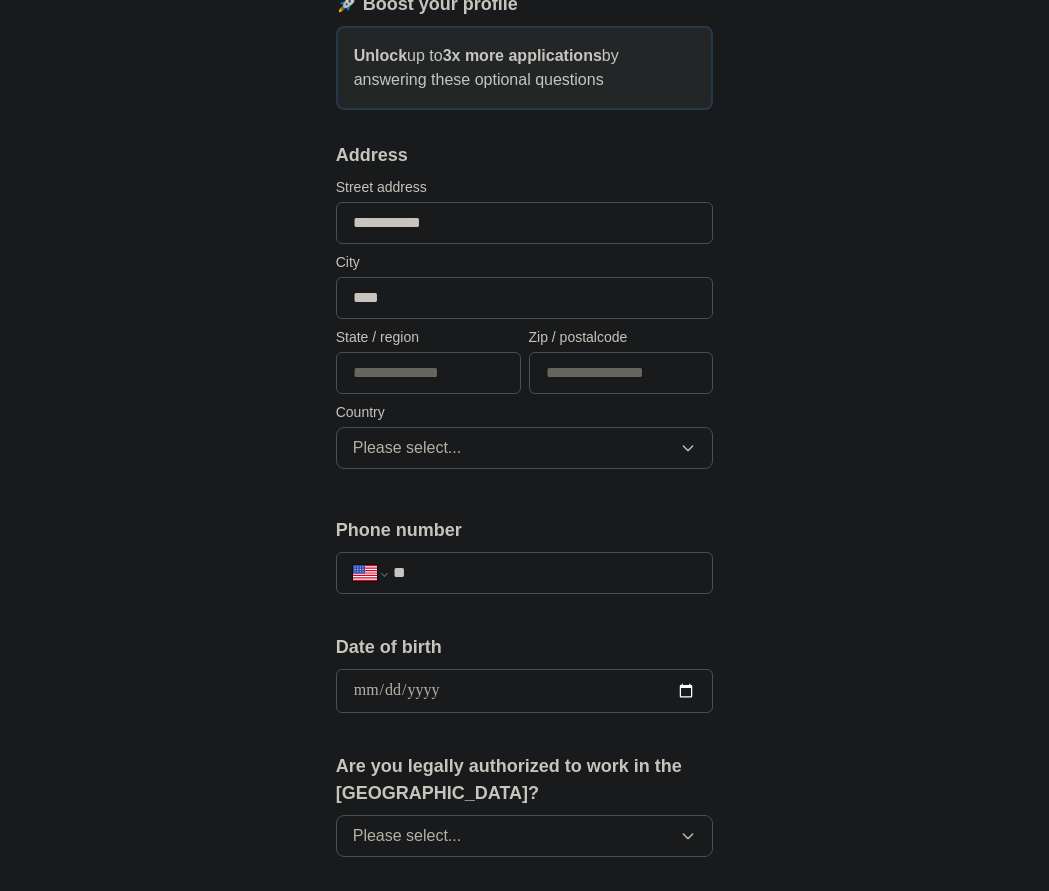 type on "****" 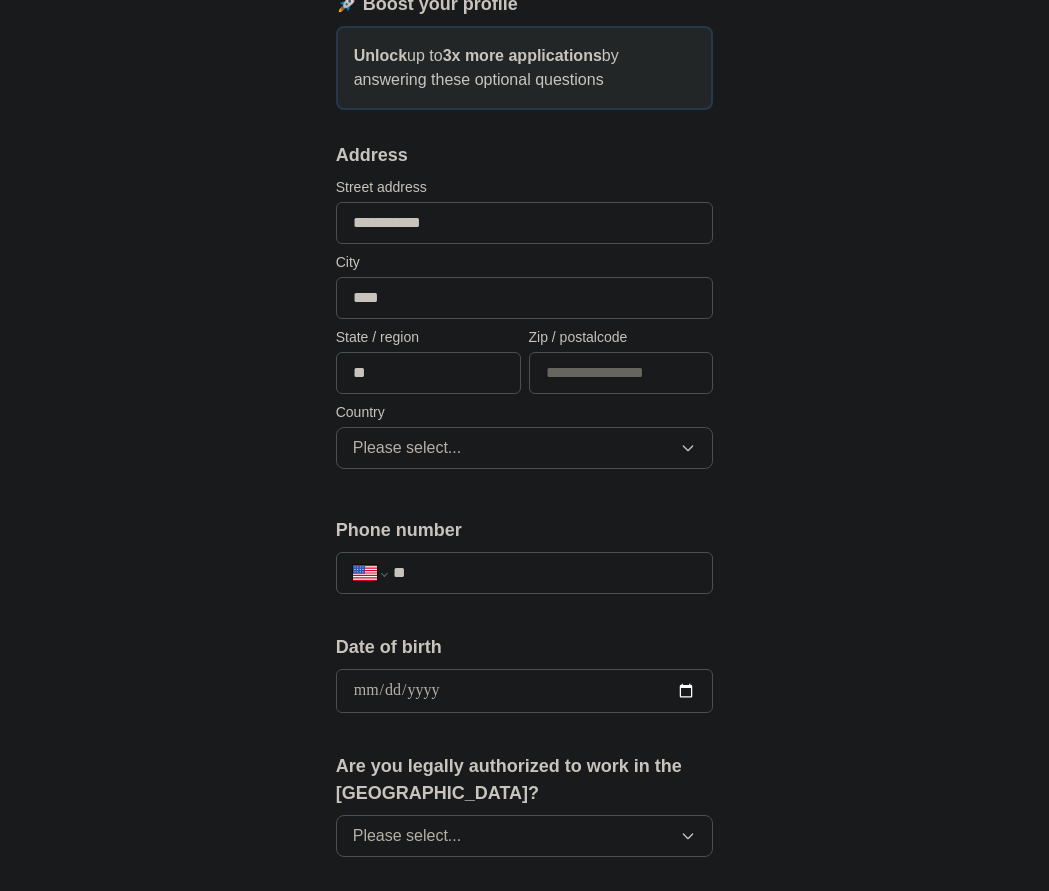 type on "**" 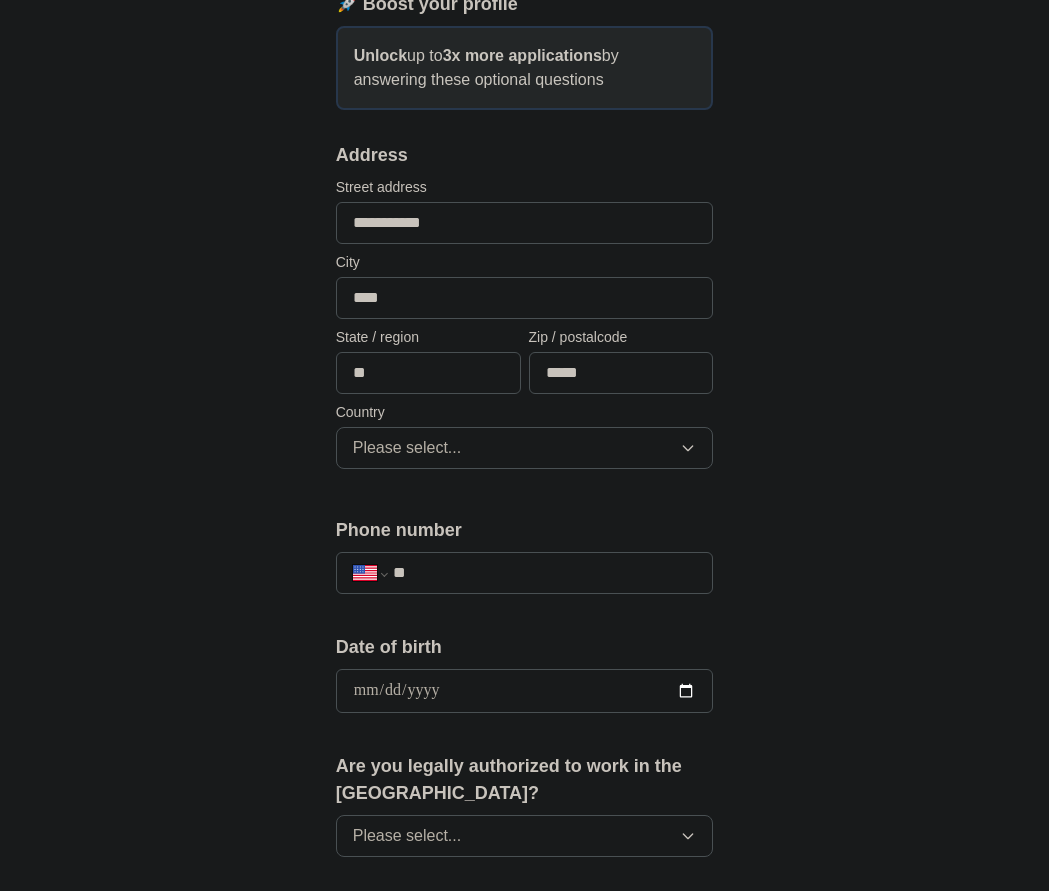 type on "*****" 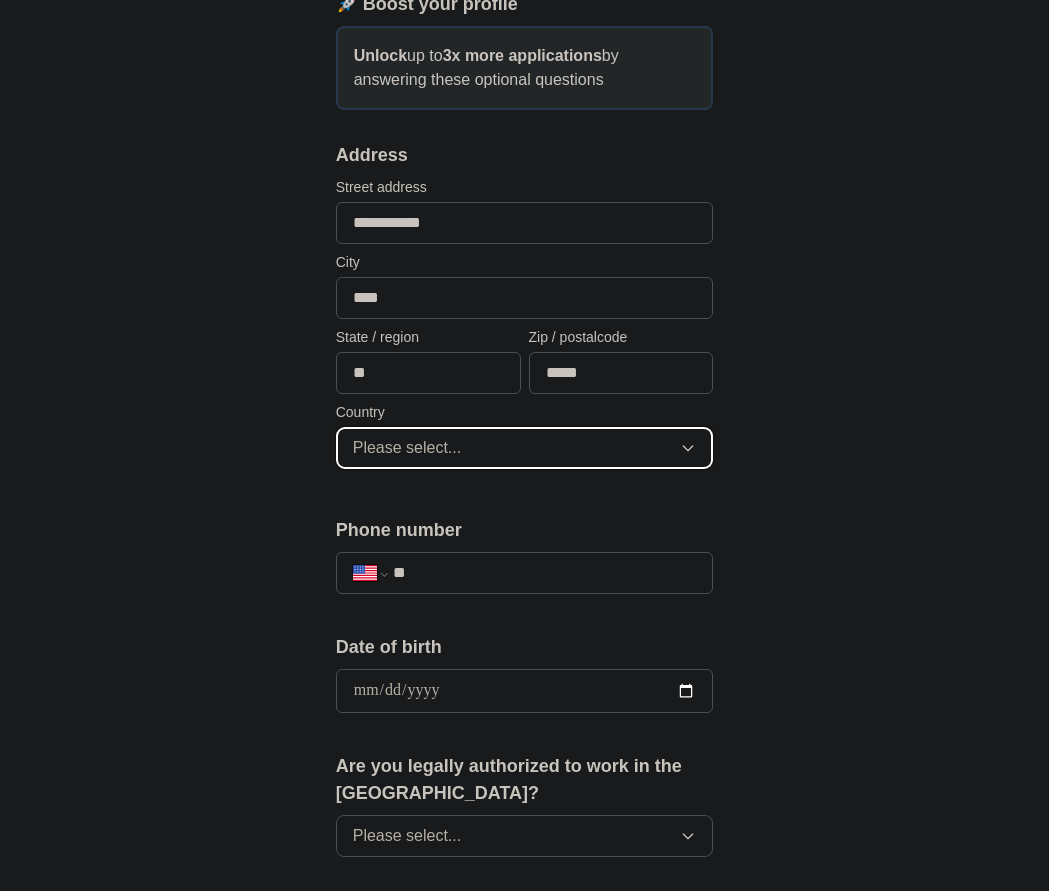 click on "Please select..." at bounding box center [525, 448] 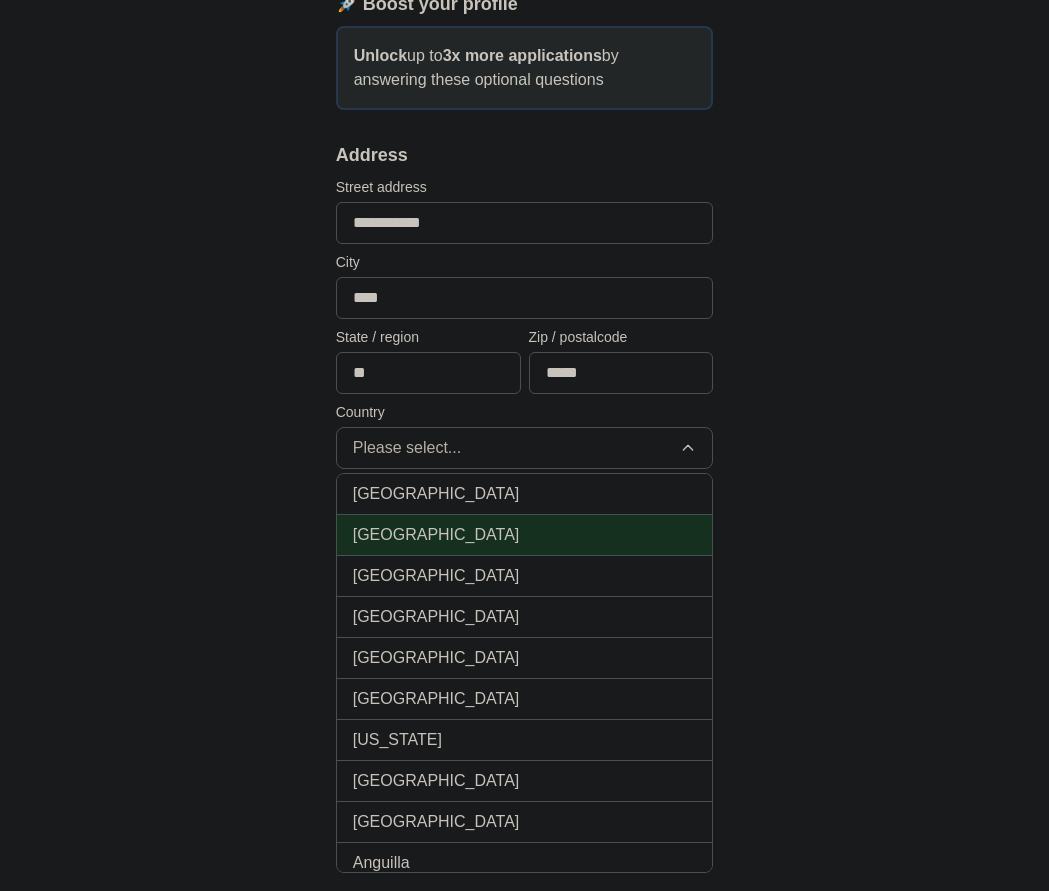 click on "[GEOGRAPHIC_DATA]" at bounding box center [436, 535] 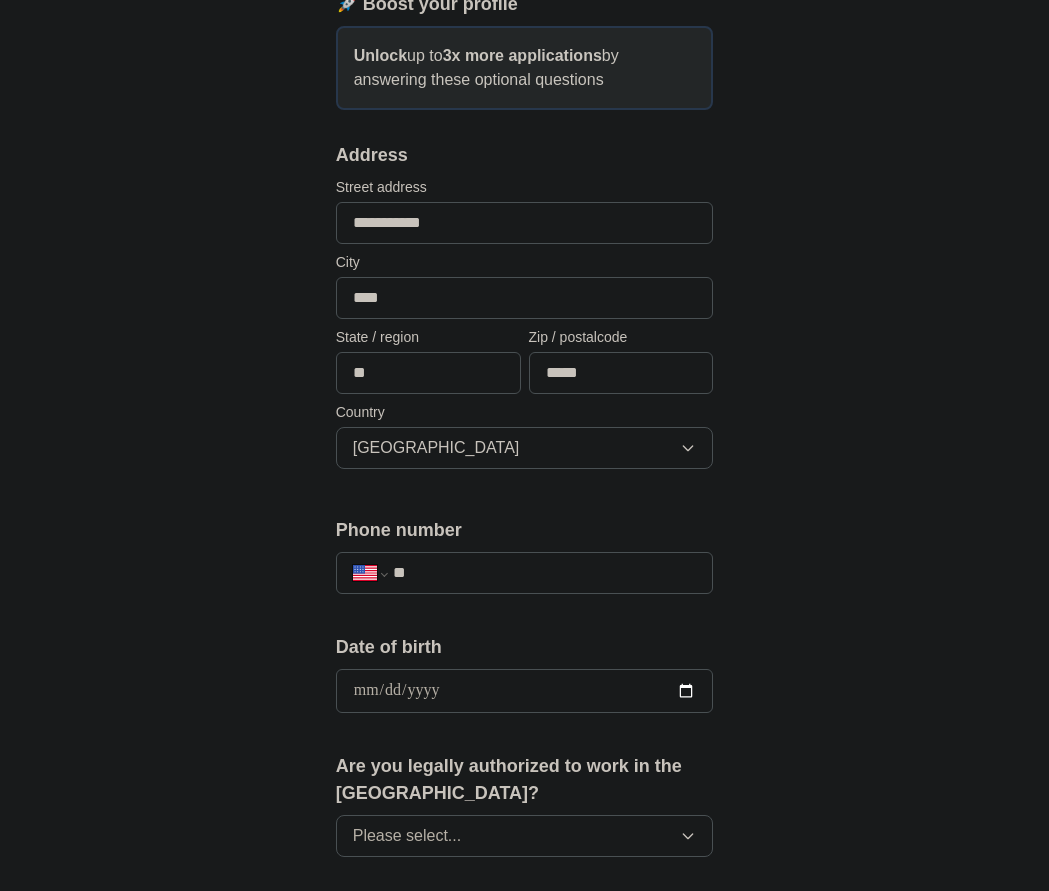 click on "**" at bounding box center (545, 573) 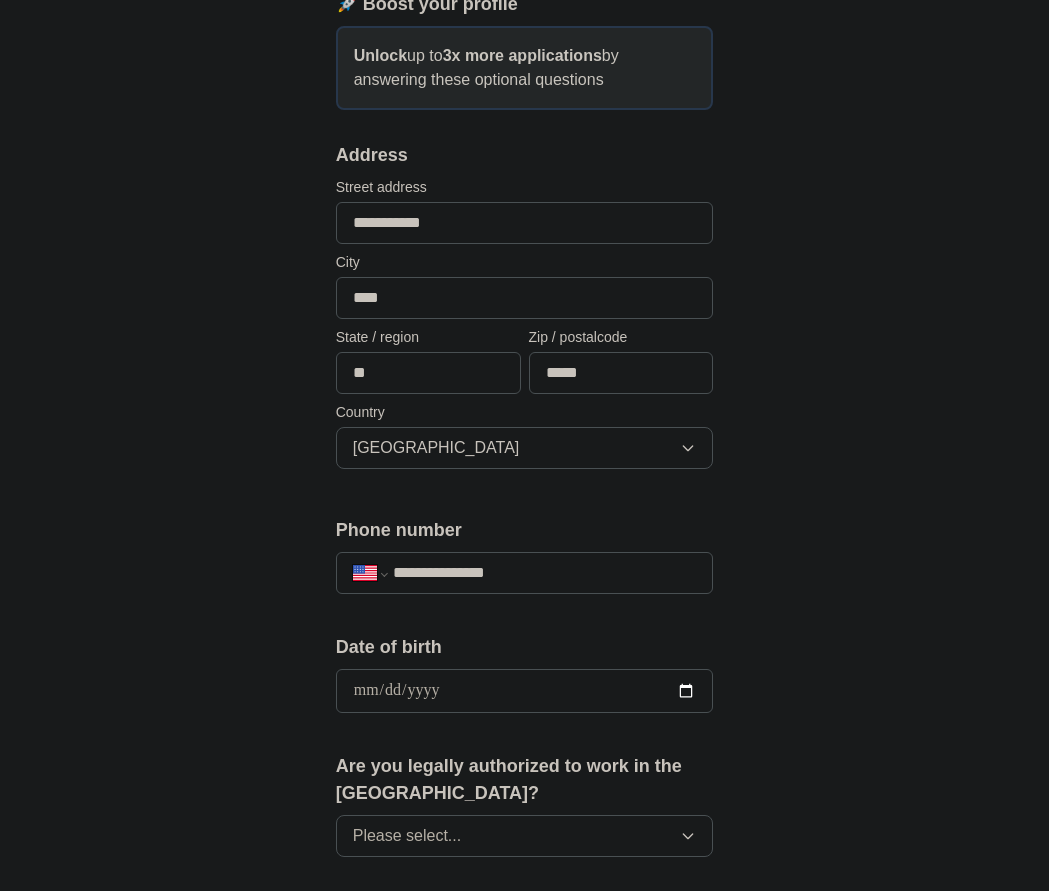 type on "**********" 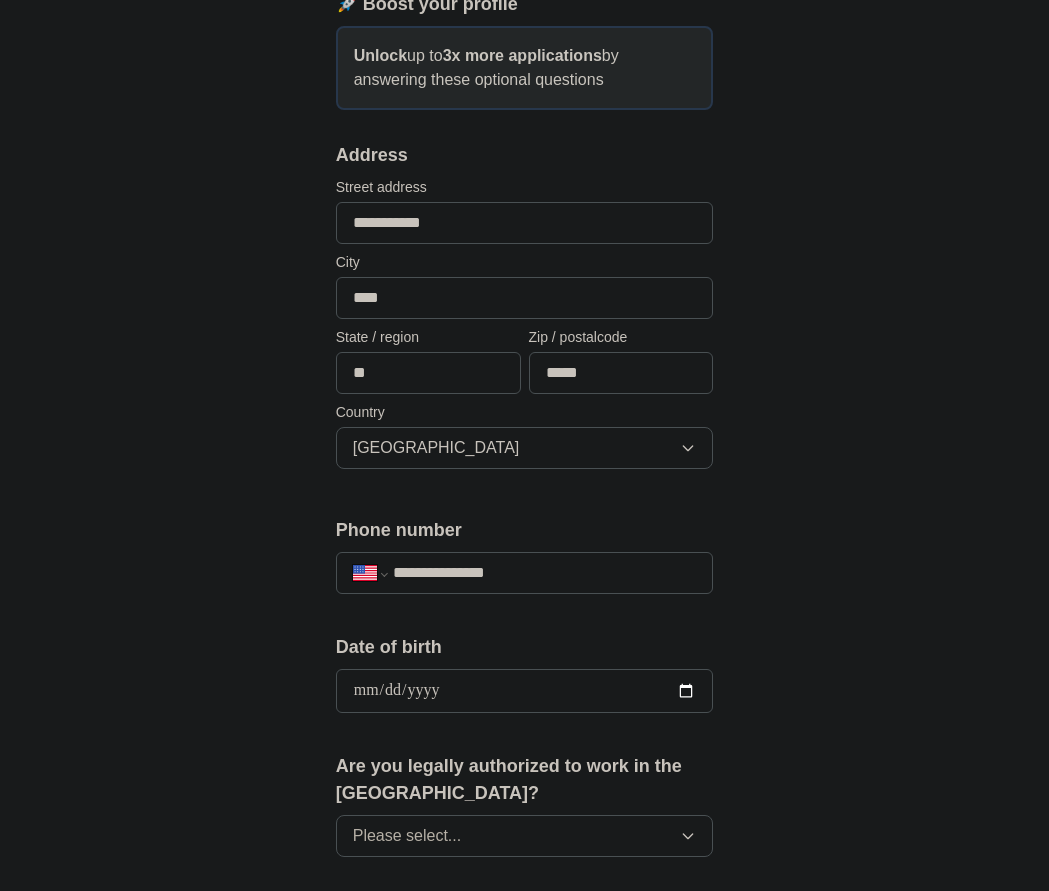 type on "**********" 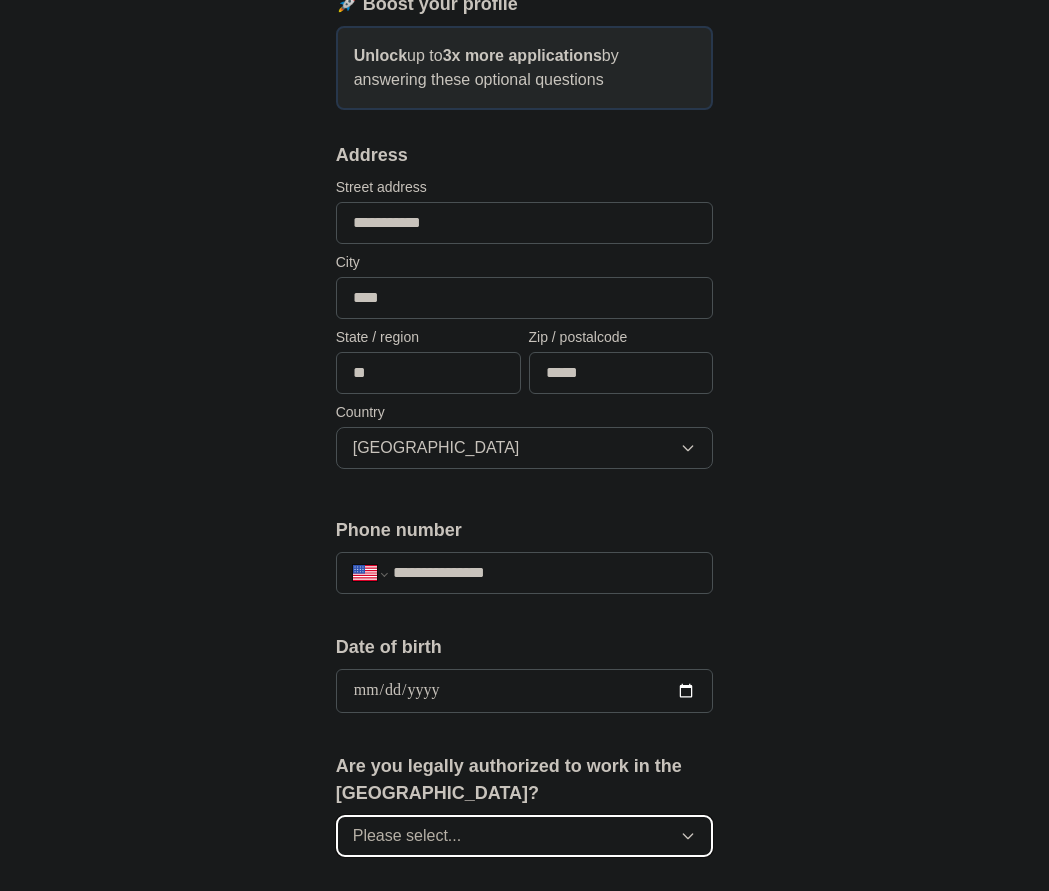click on "Please select..." at bounding box center (407, 836) 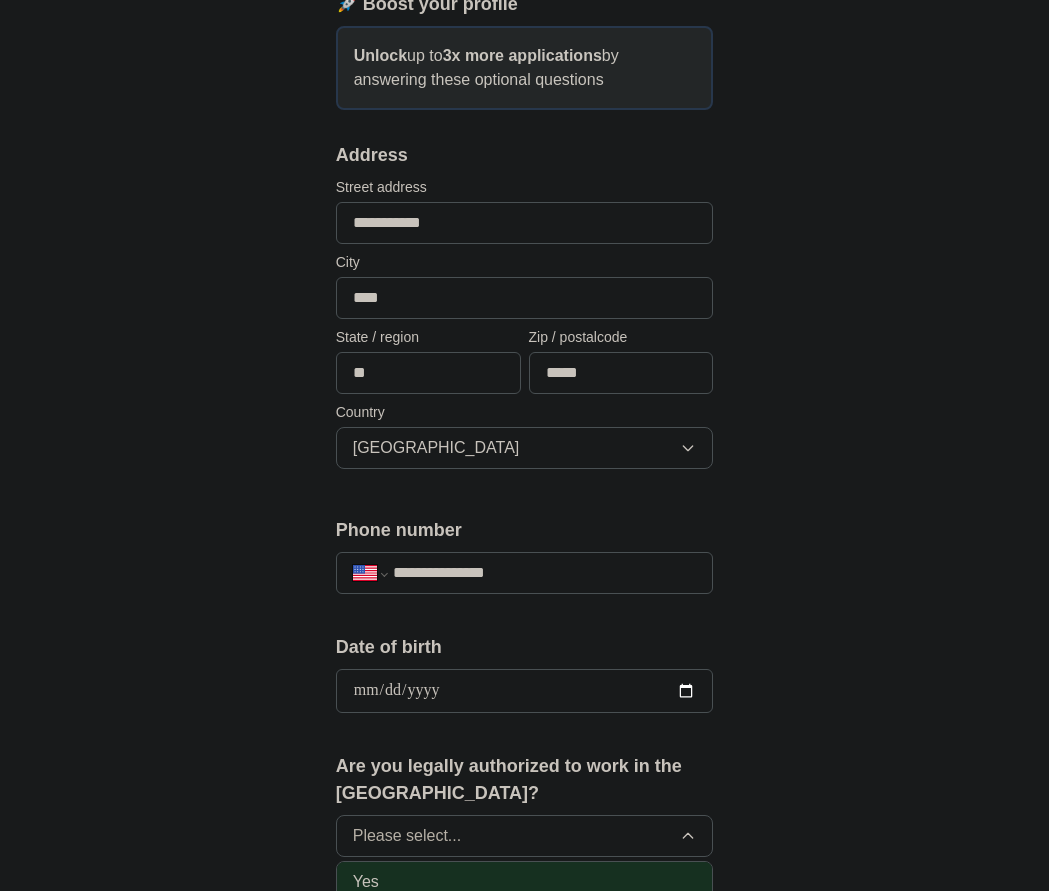click on "Yes" at bounding box center [525, 882] 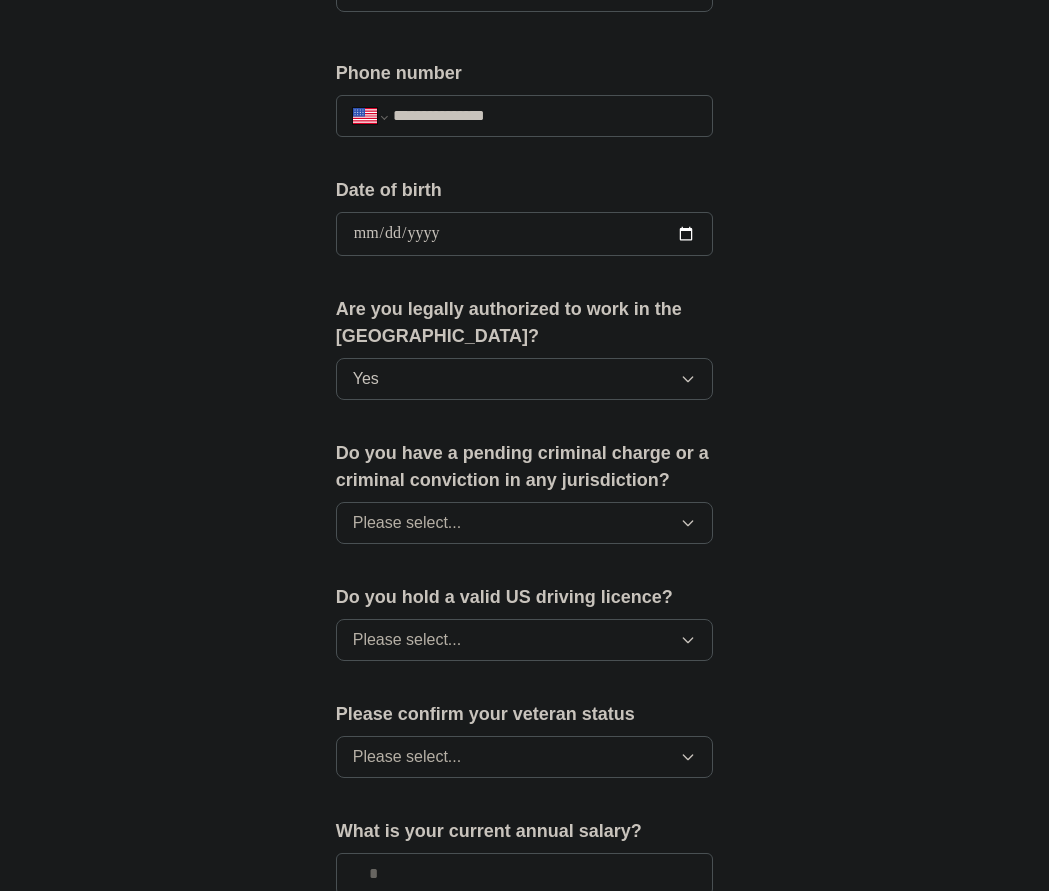 scroll, scrollTop: 833, scrollLeft: 0, axis: vertical 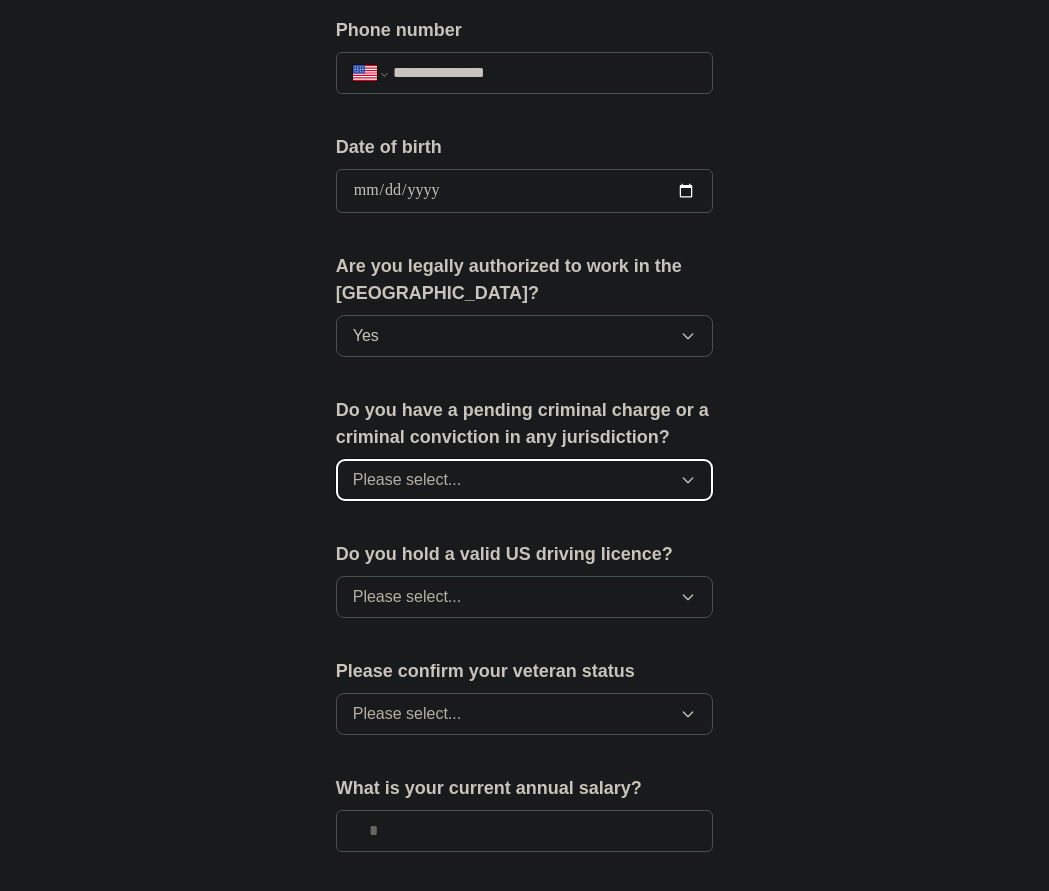 click on "Please select..." at bounding box center (525, 480) 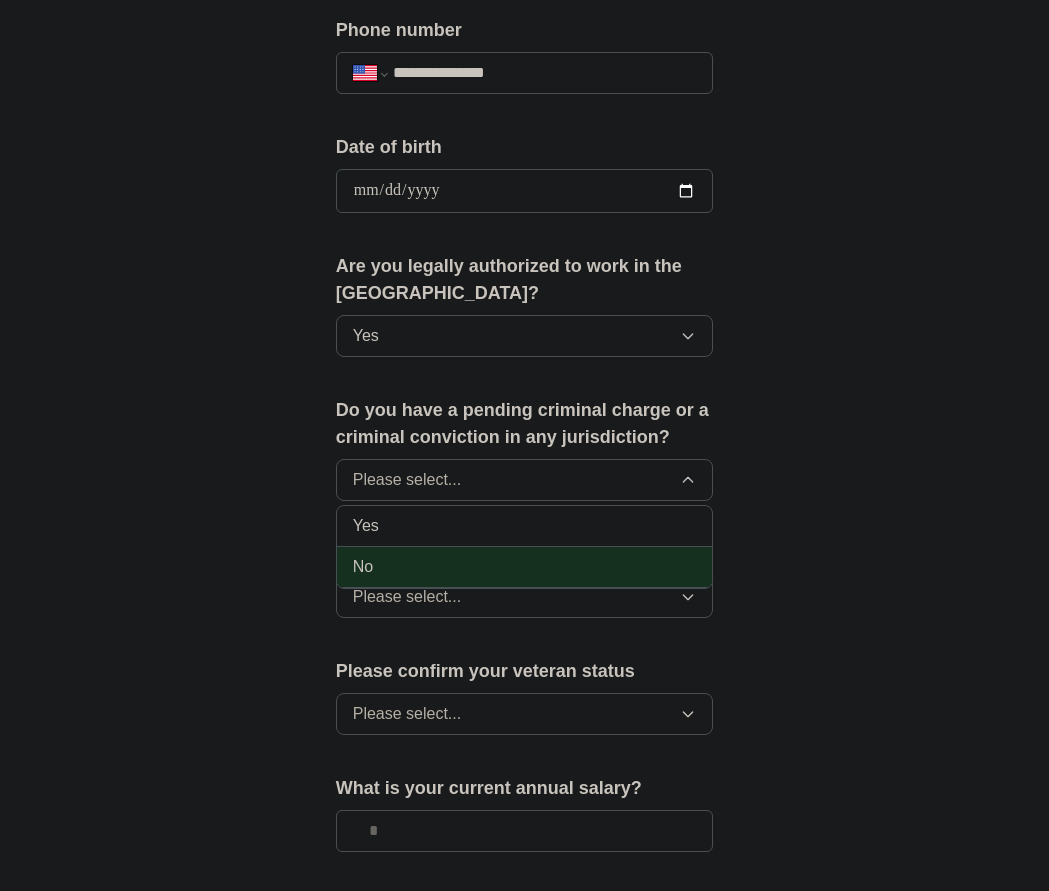click on "No" at bounding box center (525, 567) 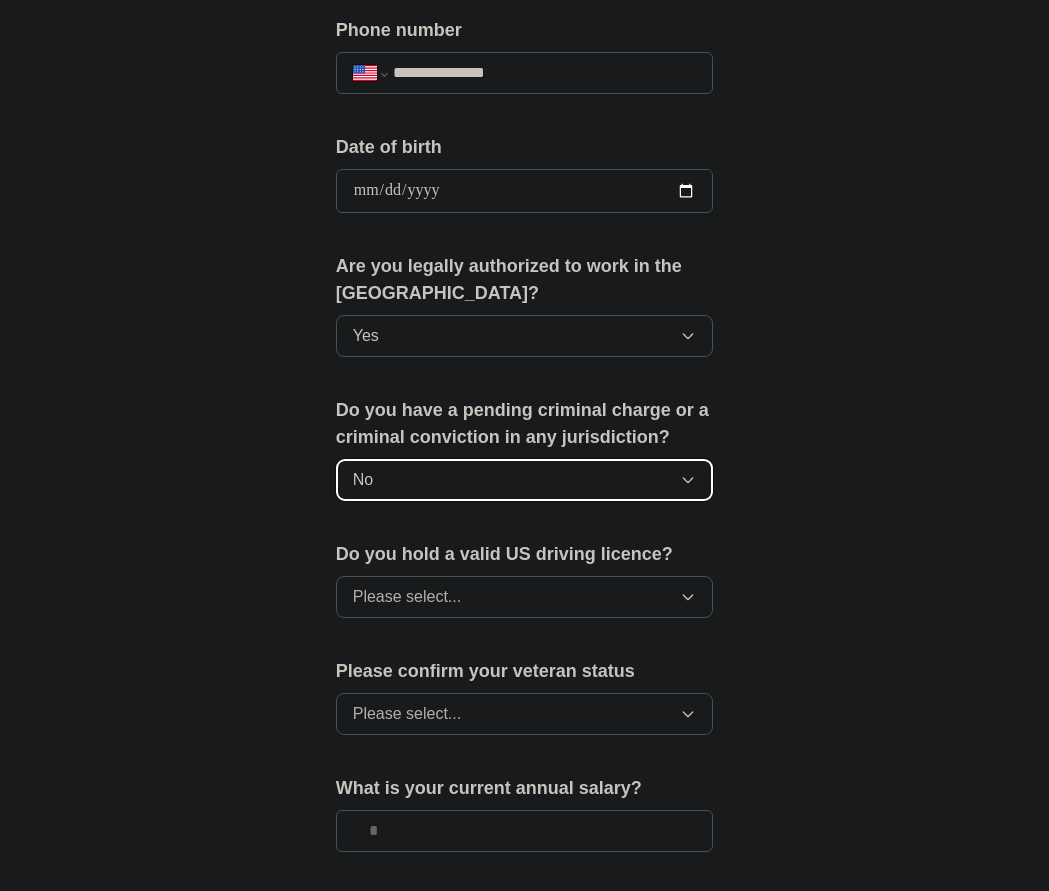 click on "No" at bounding box center (525, 480) 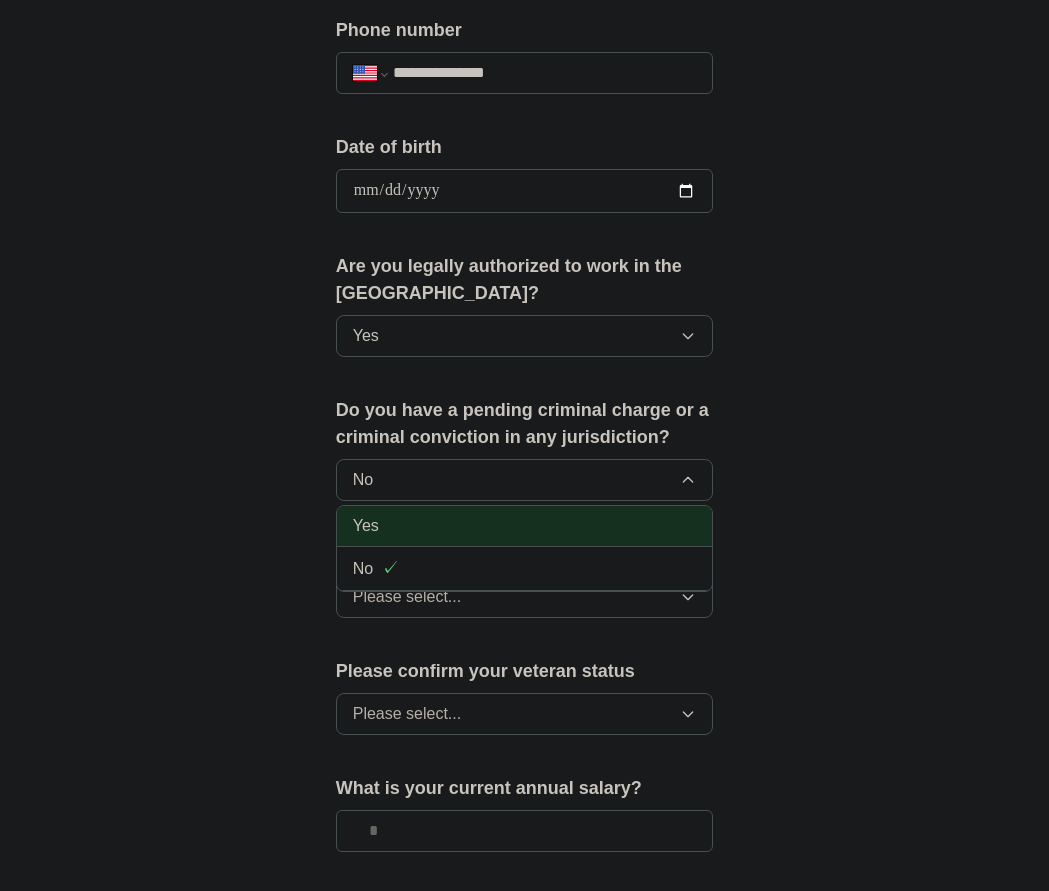 click on "Yes" at bounding box center (525, 526) 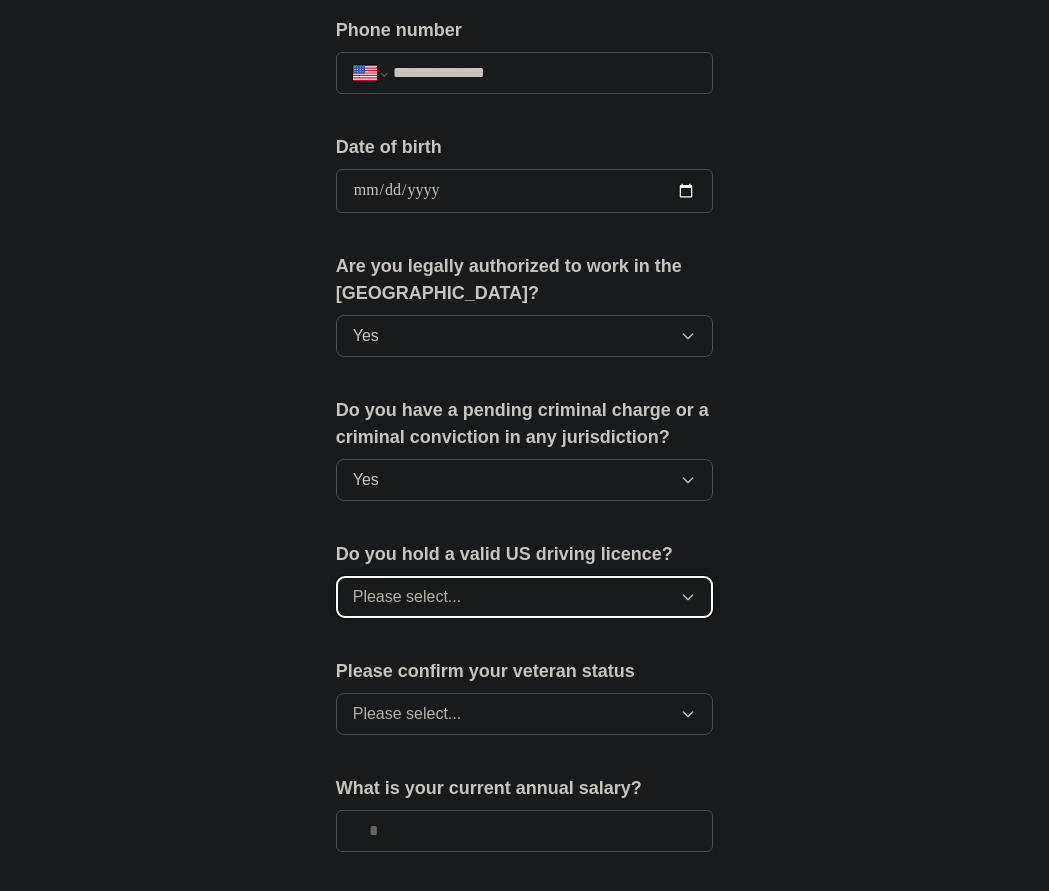 click 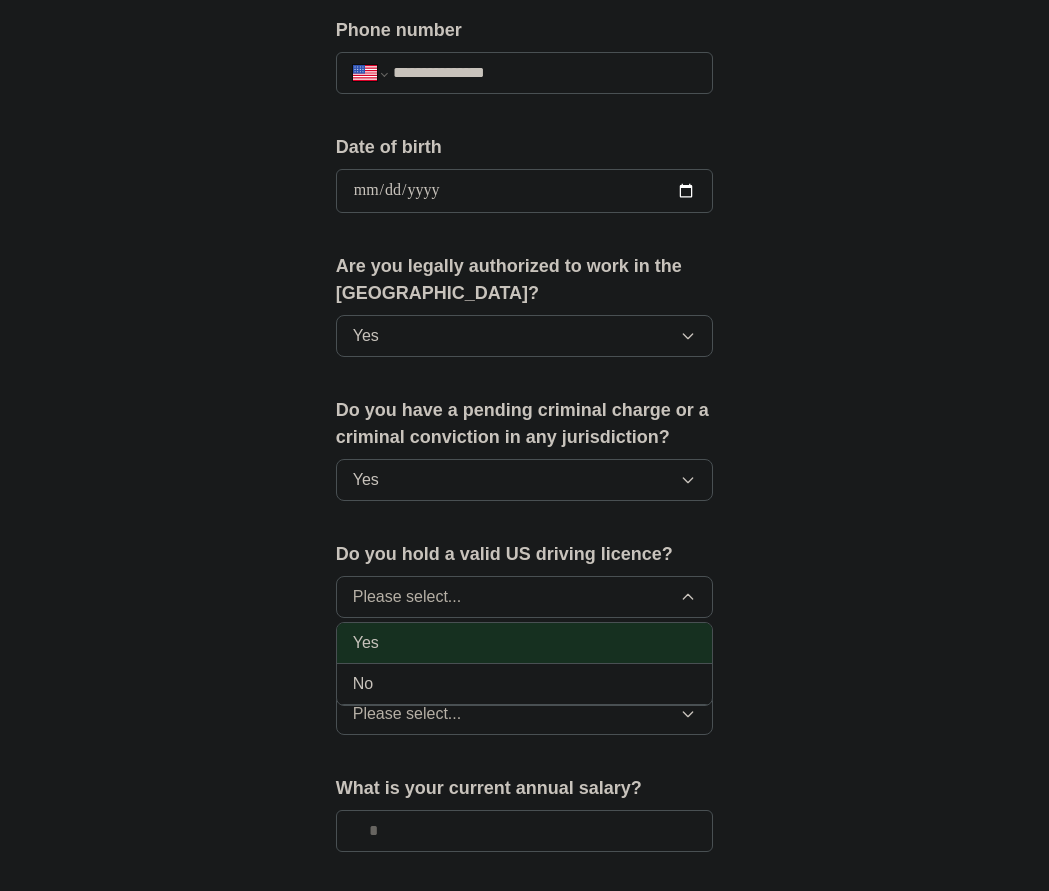 click on "Yes" at bounding box center [525, 643] 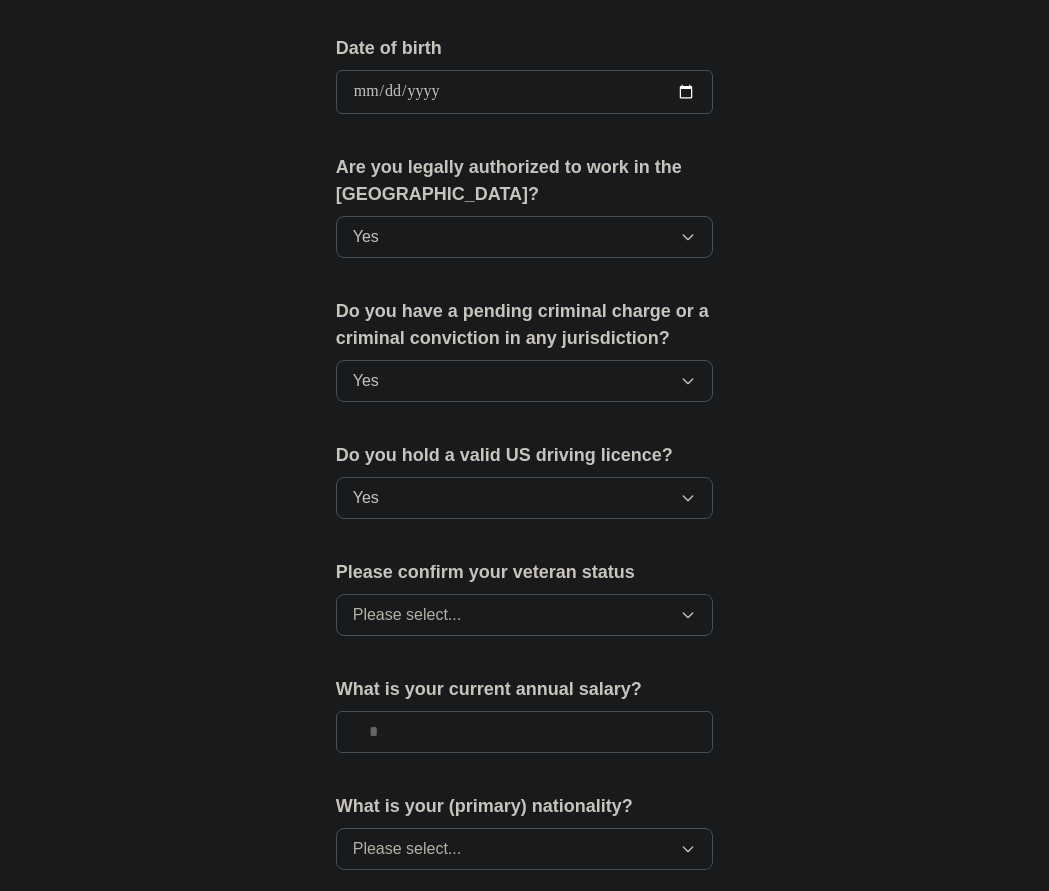 scroll, scrollTop: 1000, scrollLeft: 0, axis: vertical 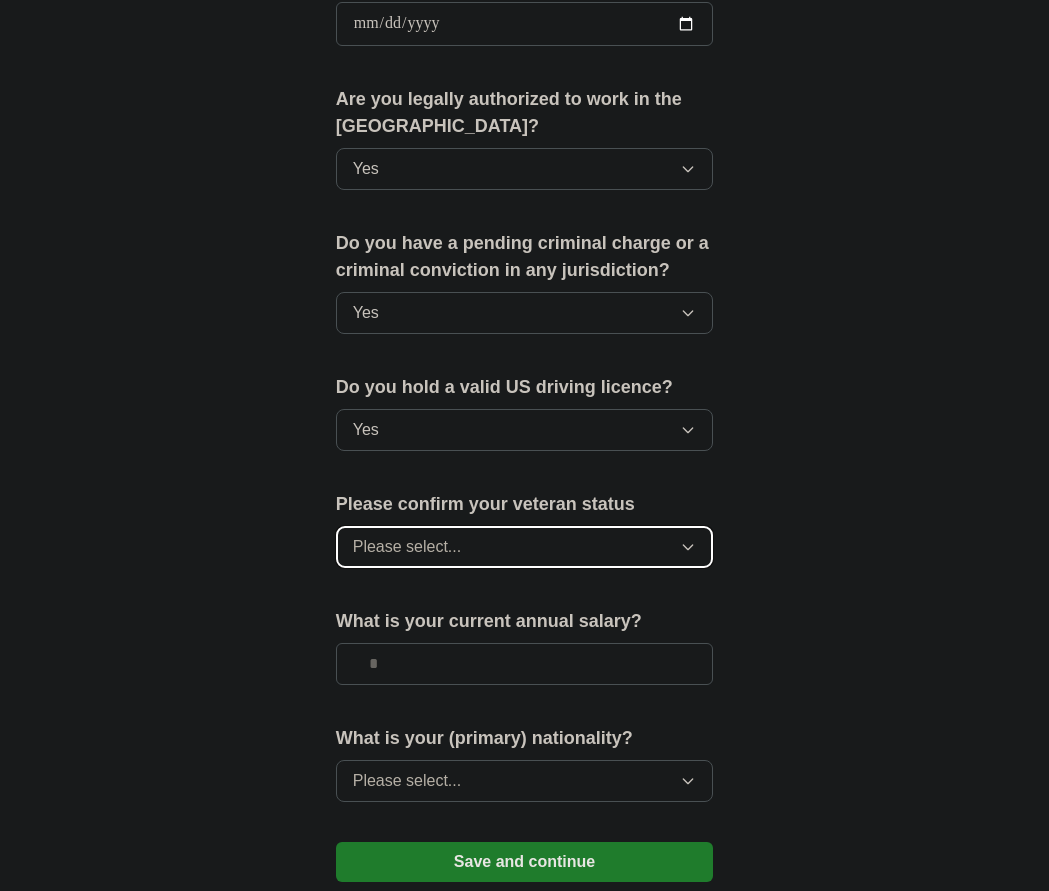 click 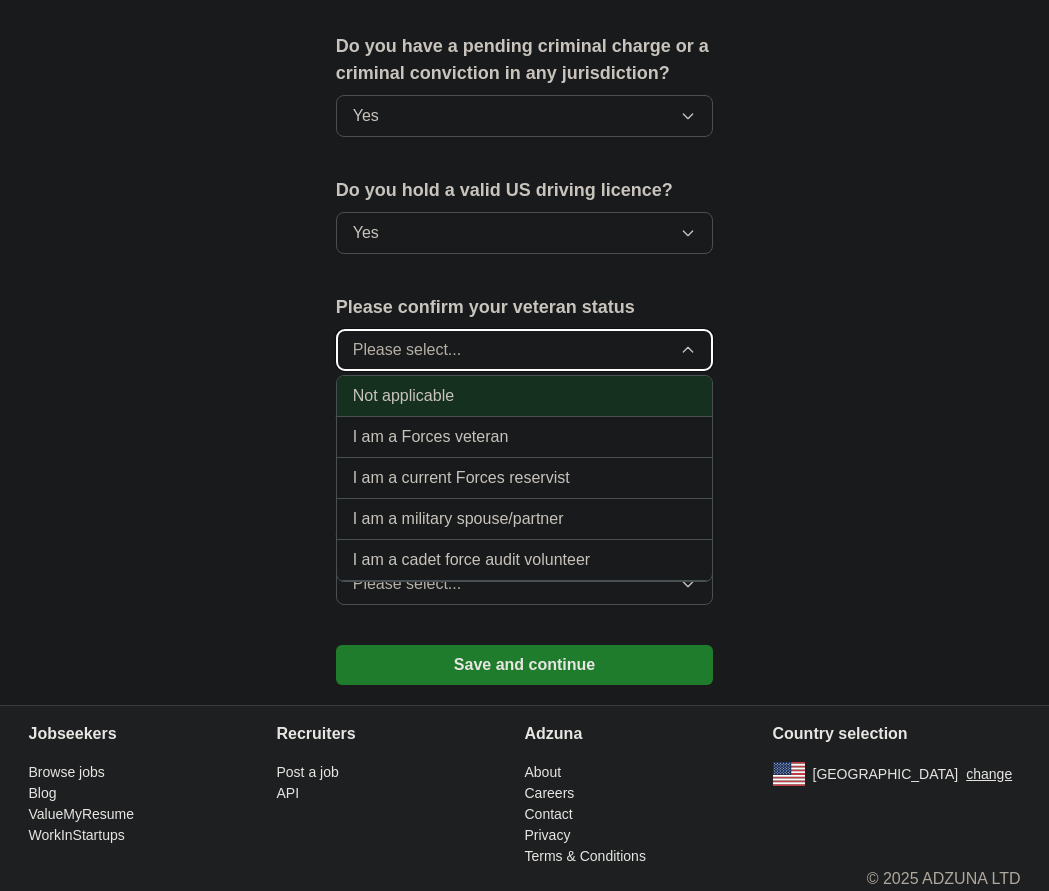 scroll, scrollTop: 1213, scrollLeft: 0, axis: vertical 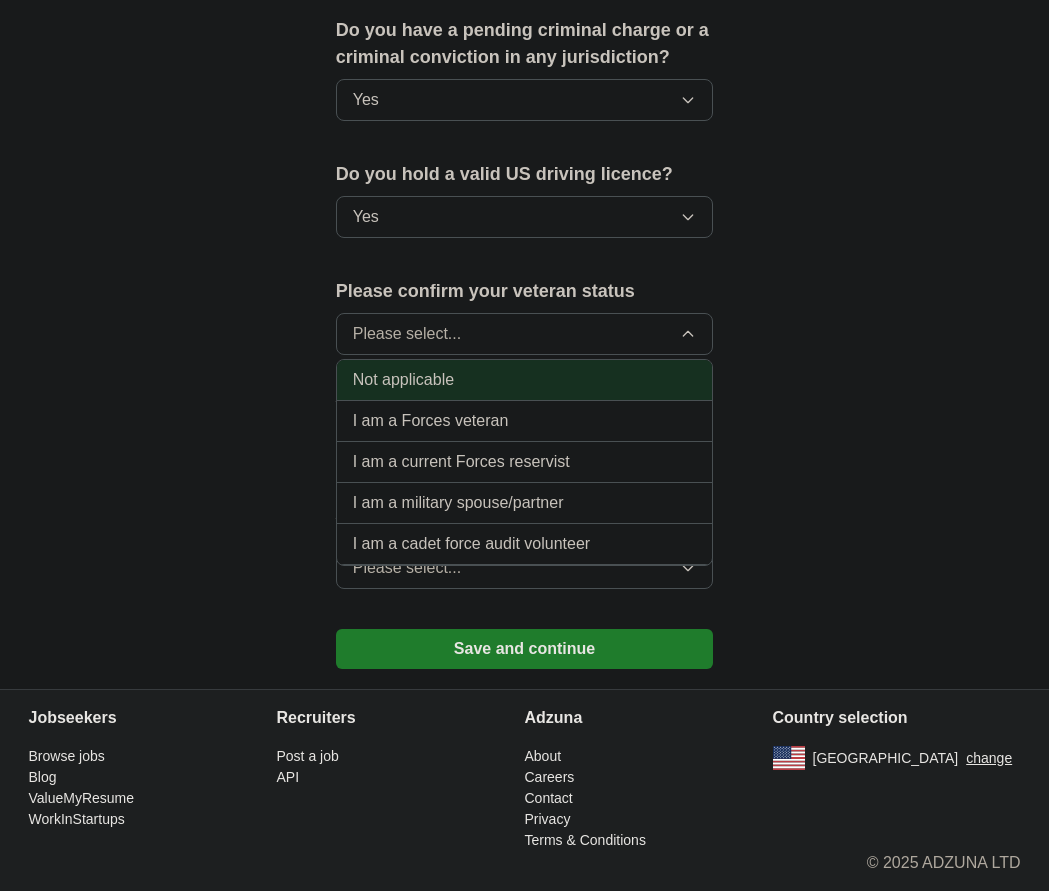 click on "Not applicable" at bounding box center (525, 380) 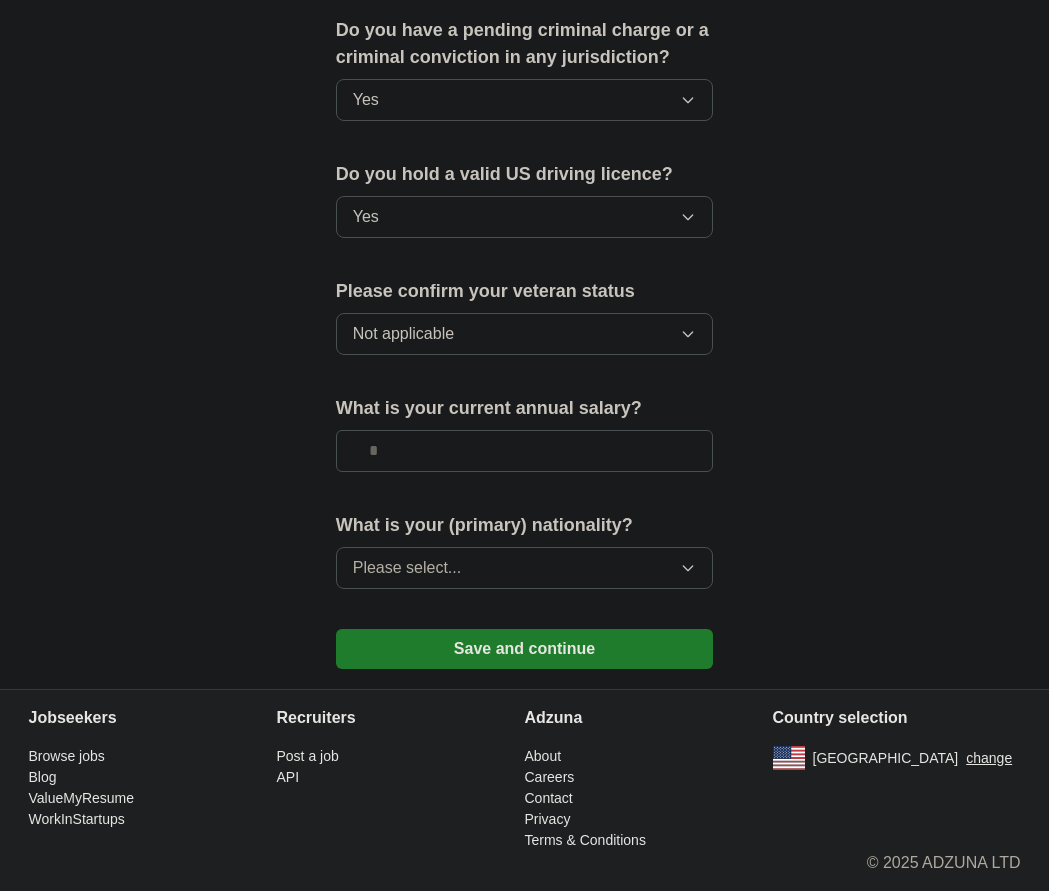click at bounding box center (525, 451) 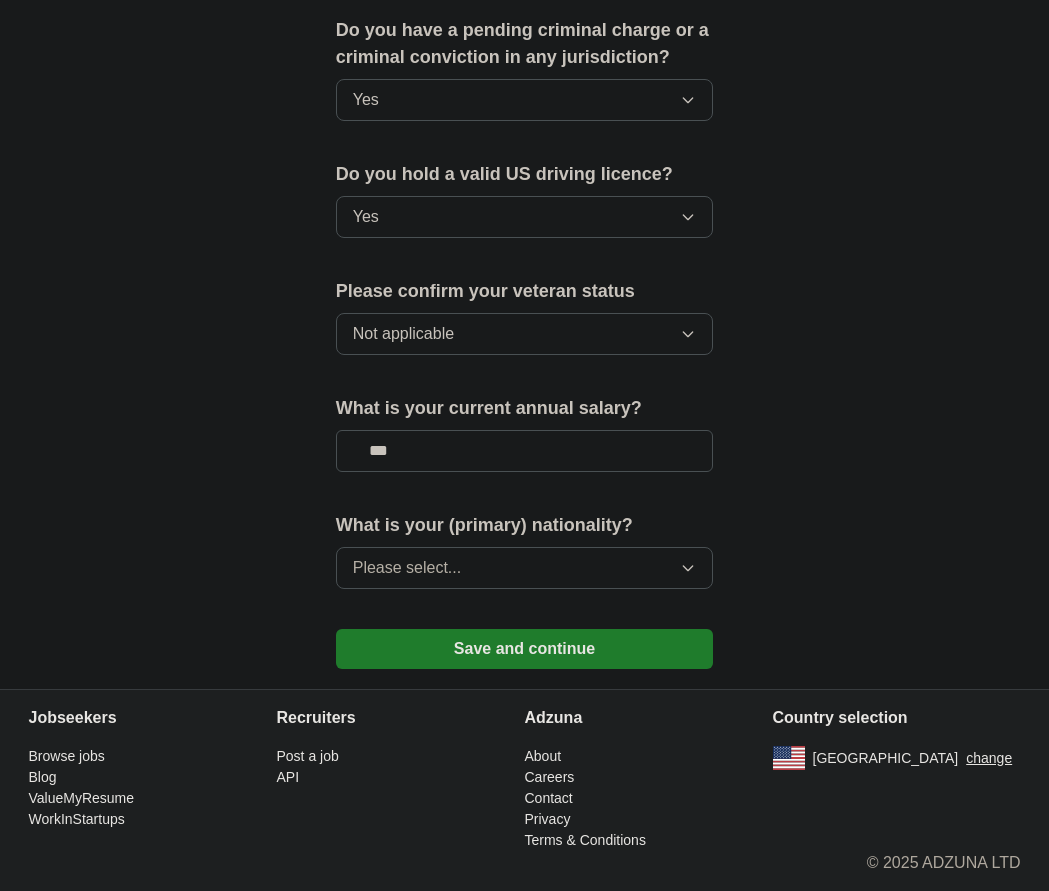 type on "***" 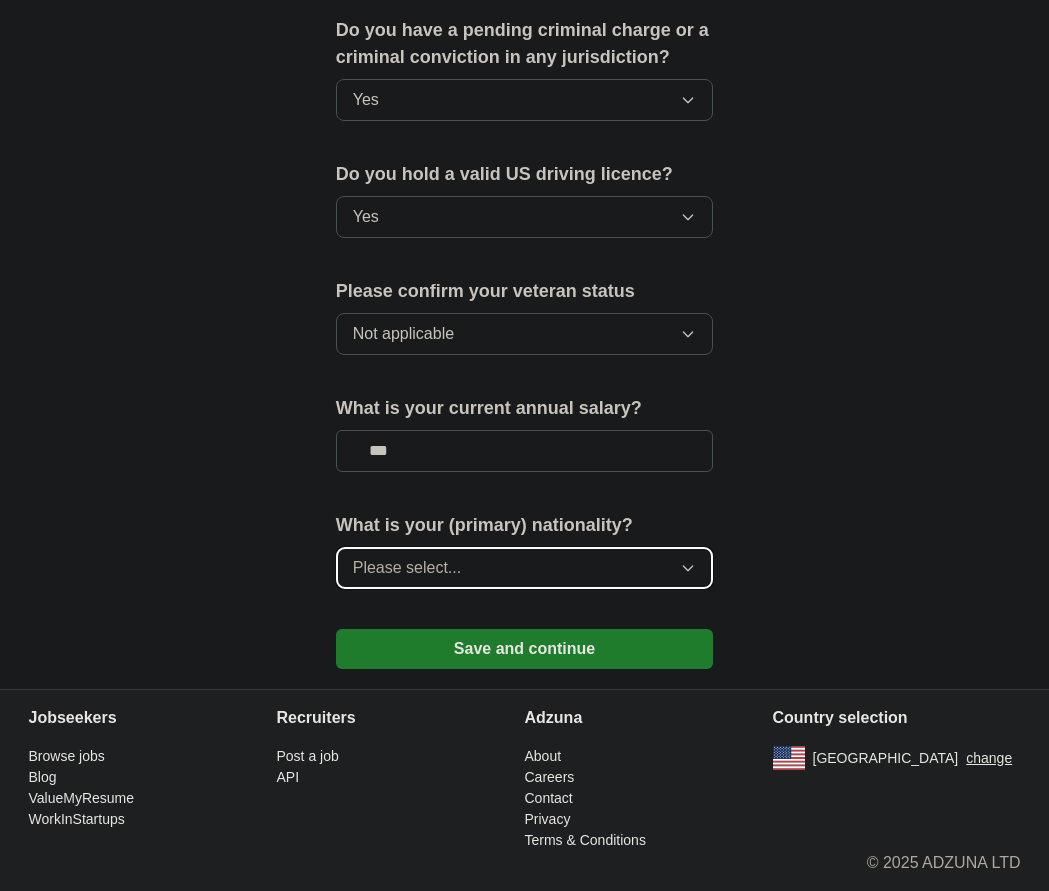 click on "Please select..." at bounding box center (525, 568) 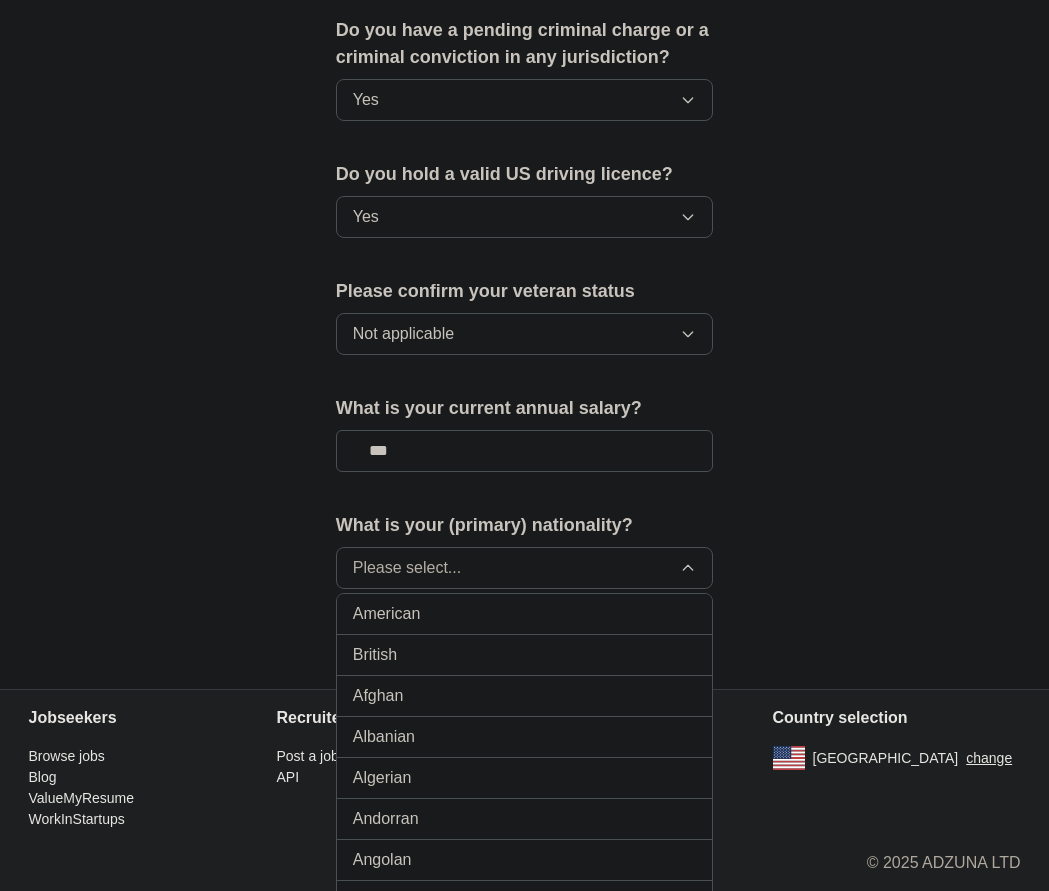drag, startPoint x: 441, startPoint y: 604, endPoint x: 458, endPoint y: 597, distance: 18.384777 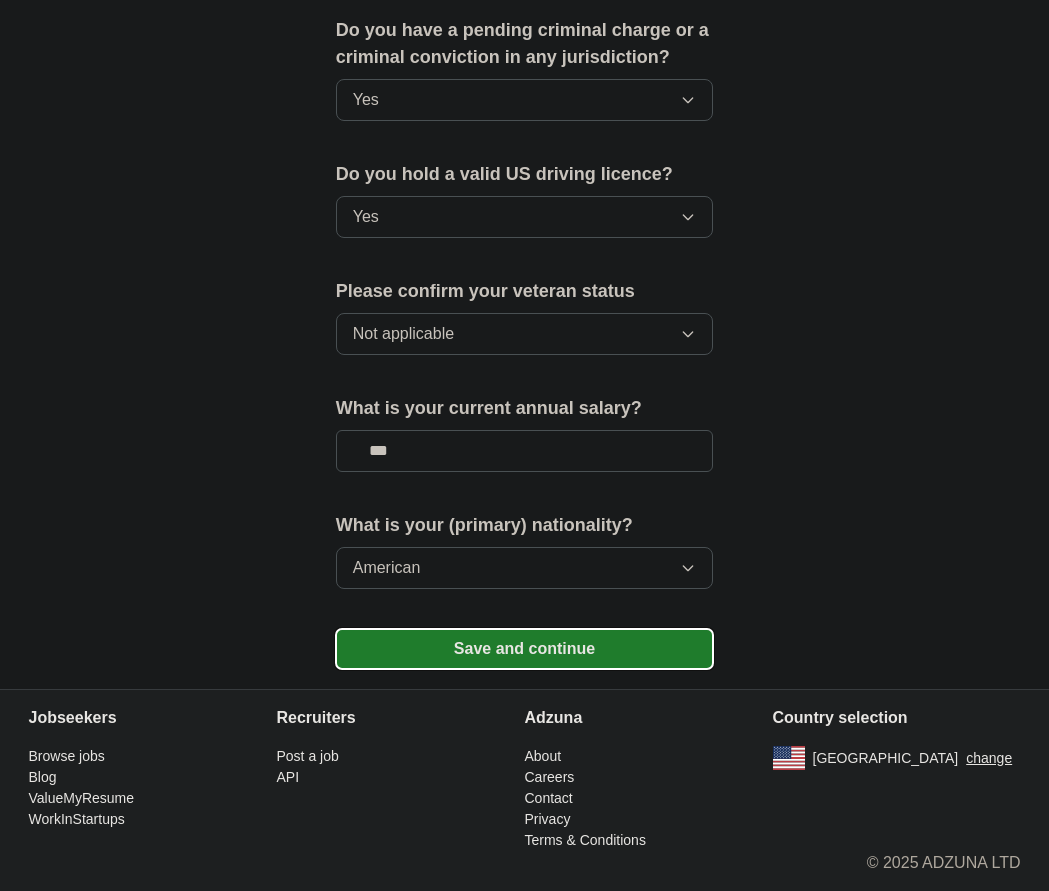 click on "Save and continue" at bounding box center (525, 649) 